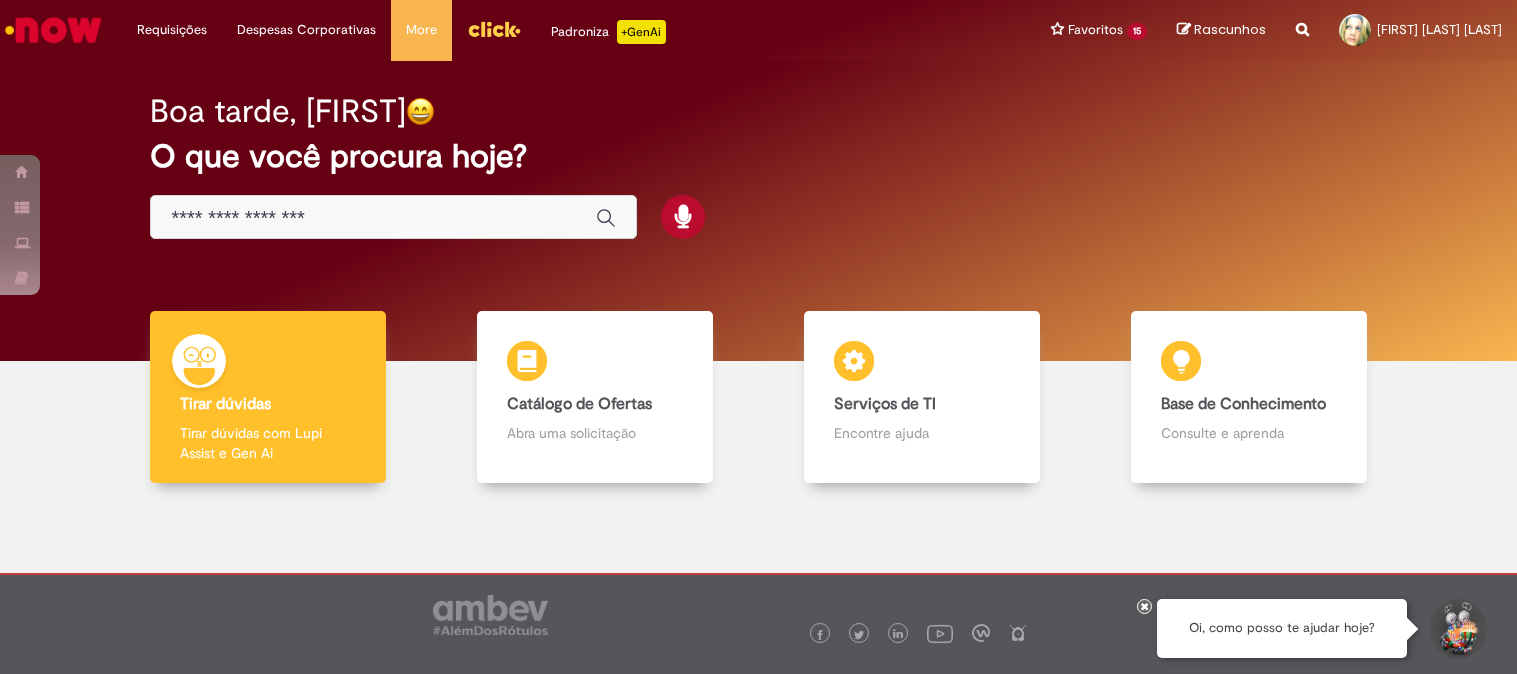 scroll, scrollTop: 0, scrollLeft: 0, axis: both 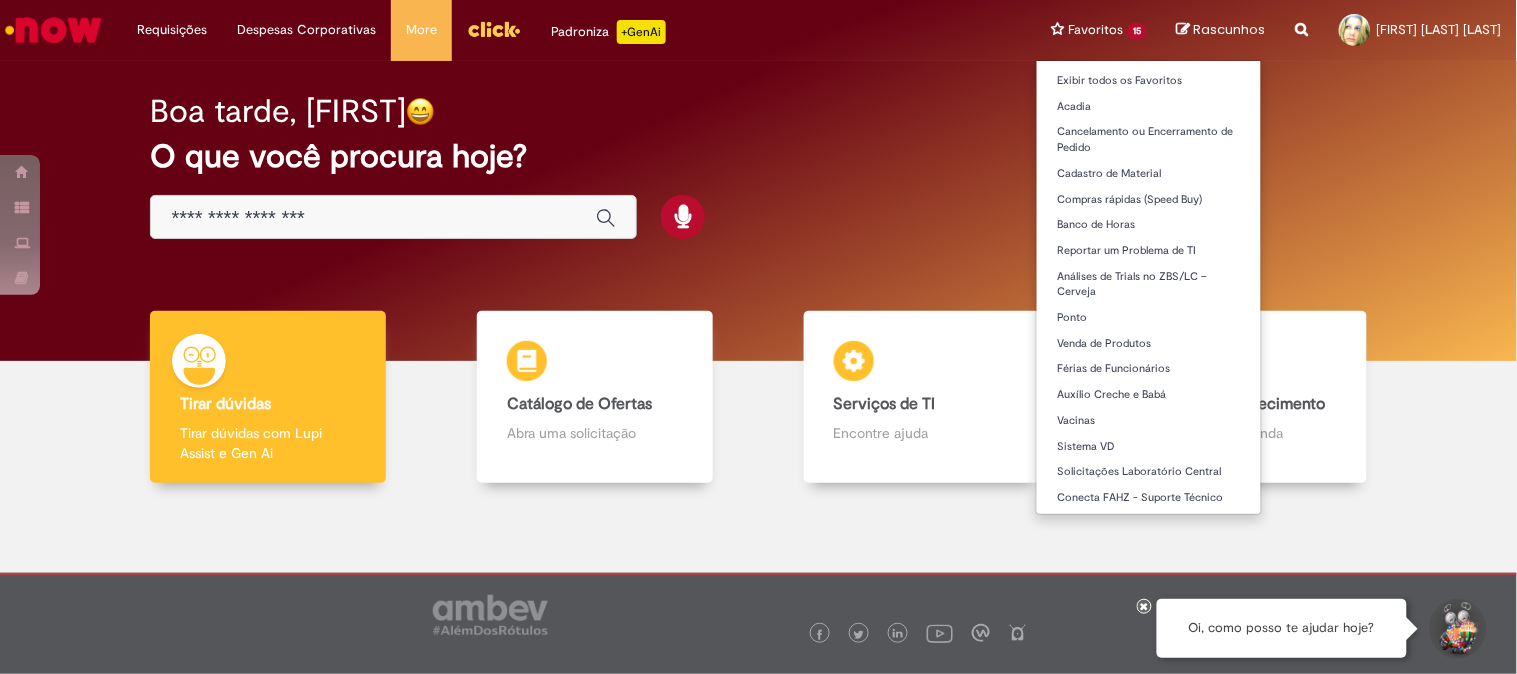 click on "Favoritos   15
Exibir todos os Favoritos
Acadia
Cancelamento ou Encerramento de Pedido
Cadastro de Material
Compras rápidas (Speed Buy)
Banco de Horas
Reportar um Problema de TI
Análises de Trials no ZBS/LC – Cerveja
Ponto
Venda de Produtos
Férias de Funcionários
Auxílio Creche e Babá
Vacinas
Sistema VD
Solicitações Laboratório Central
Conecta FAHZ - Suporte Técnico" at bounding box center [1099, 30] 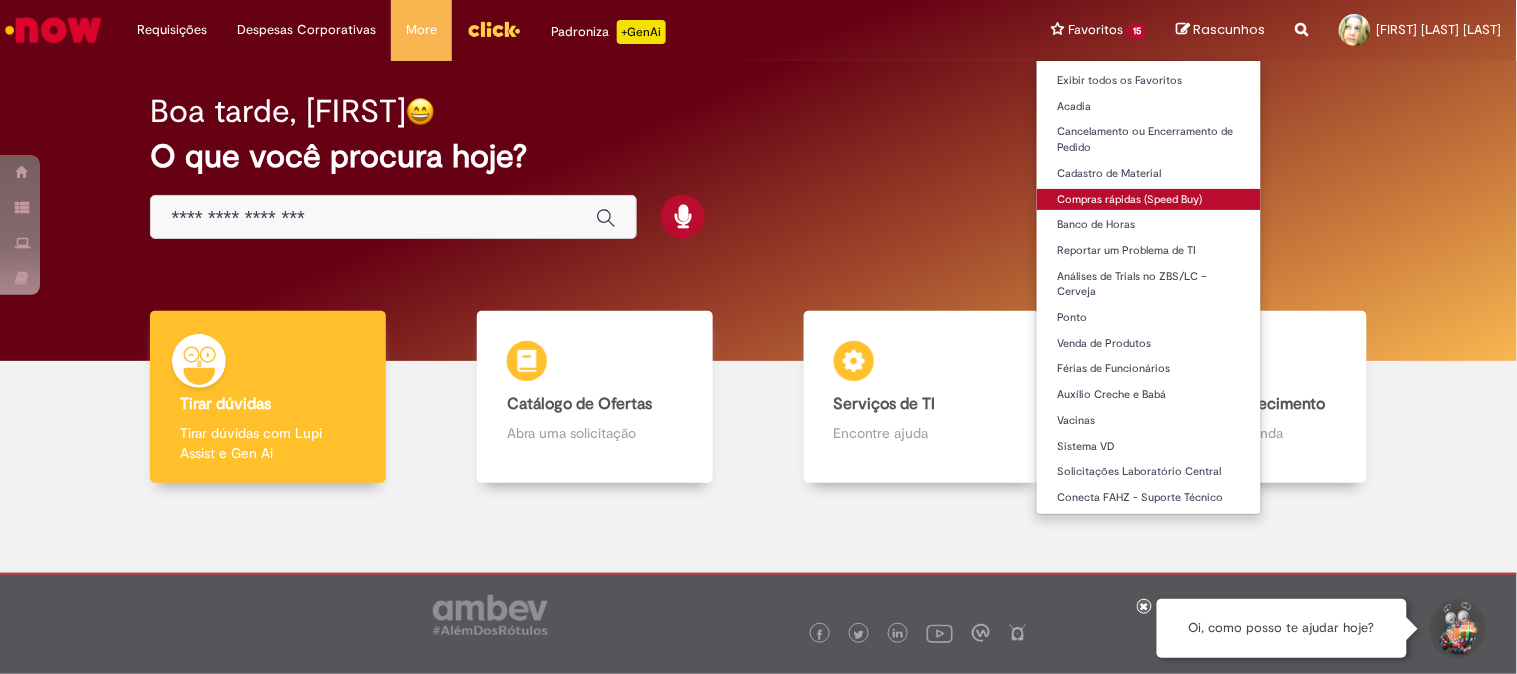 click on "Compras rápidas (Speed Buy)" at bounding box center (1149, 200) 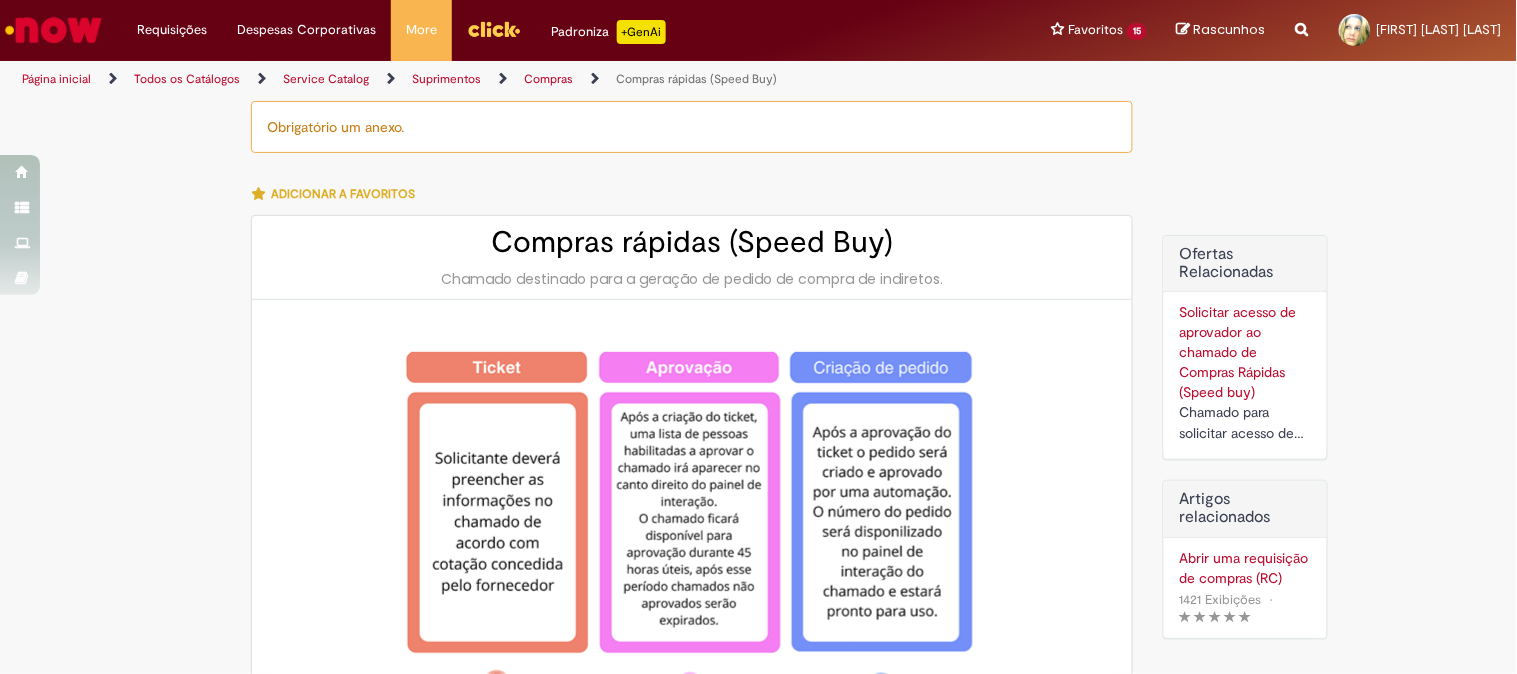 type on "********" 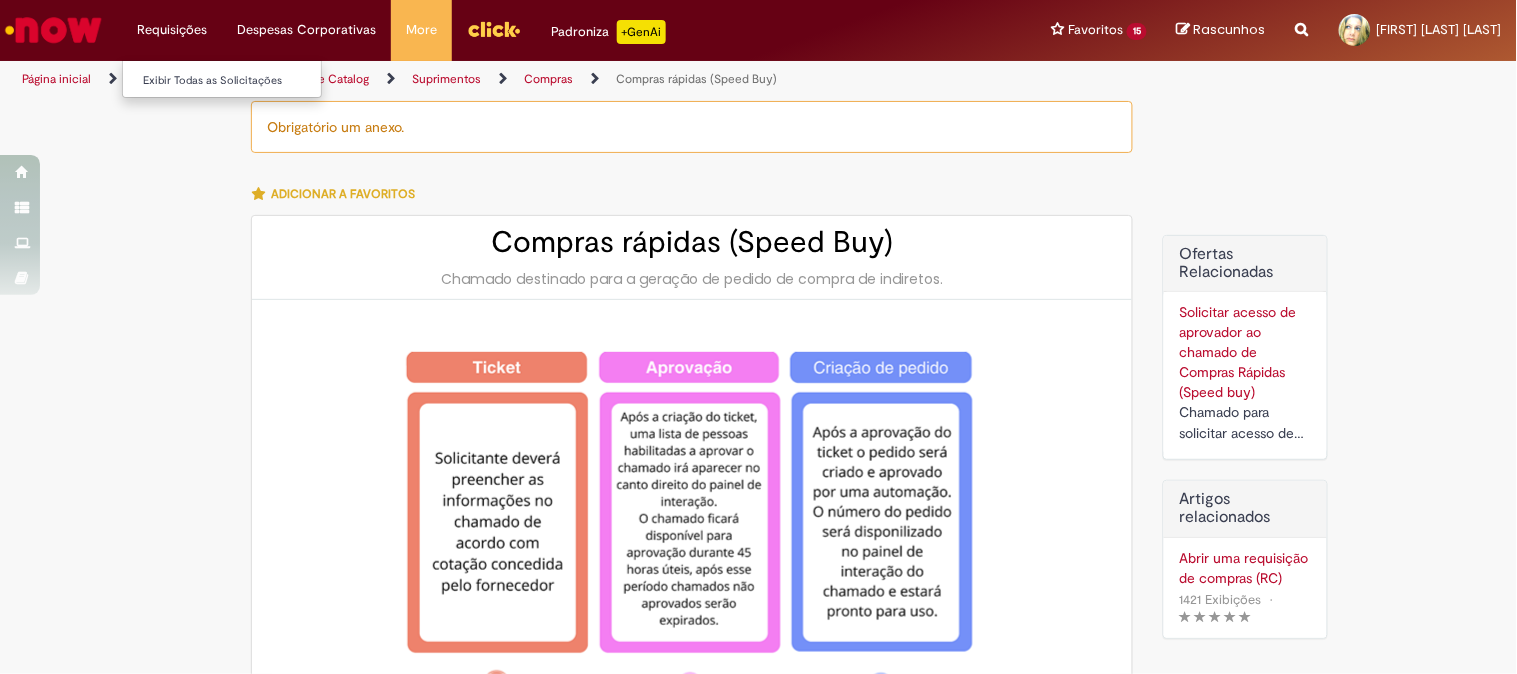 click on "Requisições
Exibir Todas as Solicitações" at bounding box center (172, 30) 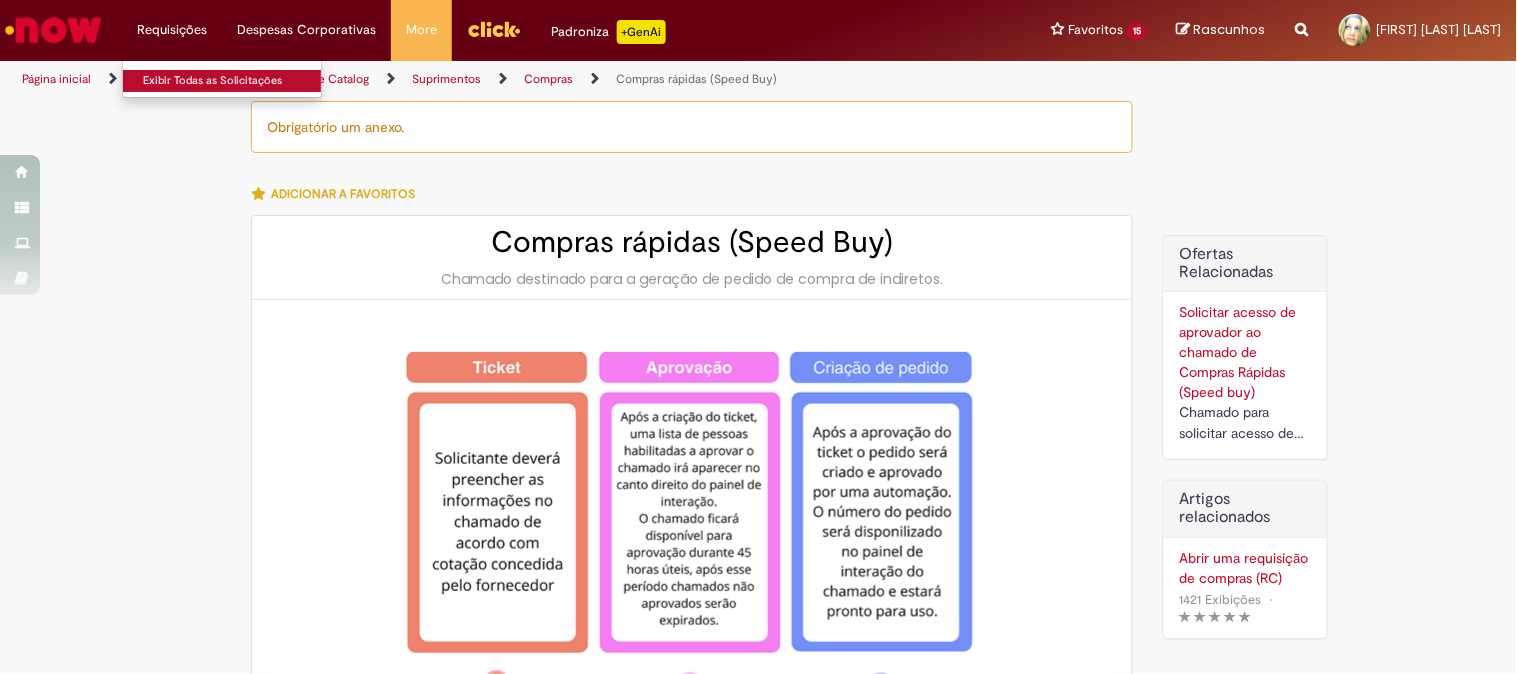 click on "Exibir Todas as Solicitações" at bounding box center [233, 81] 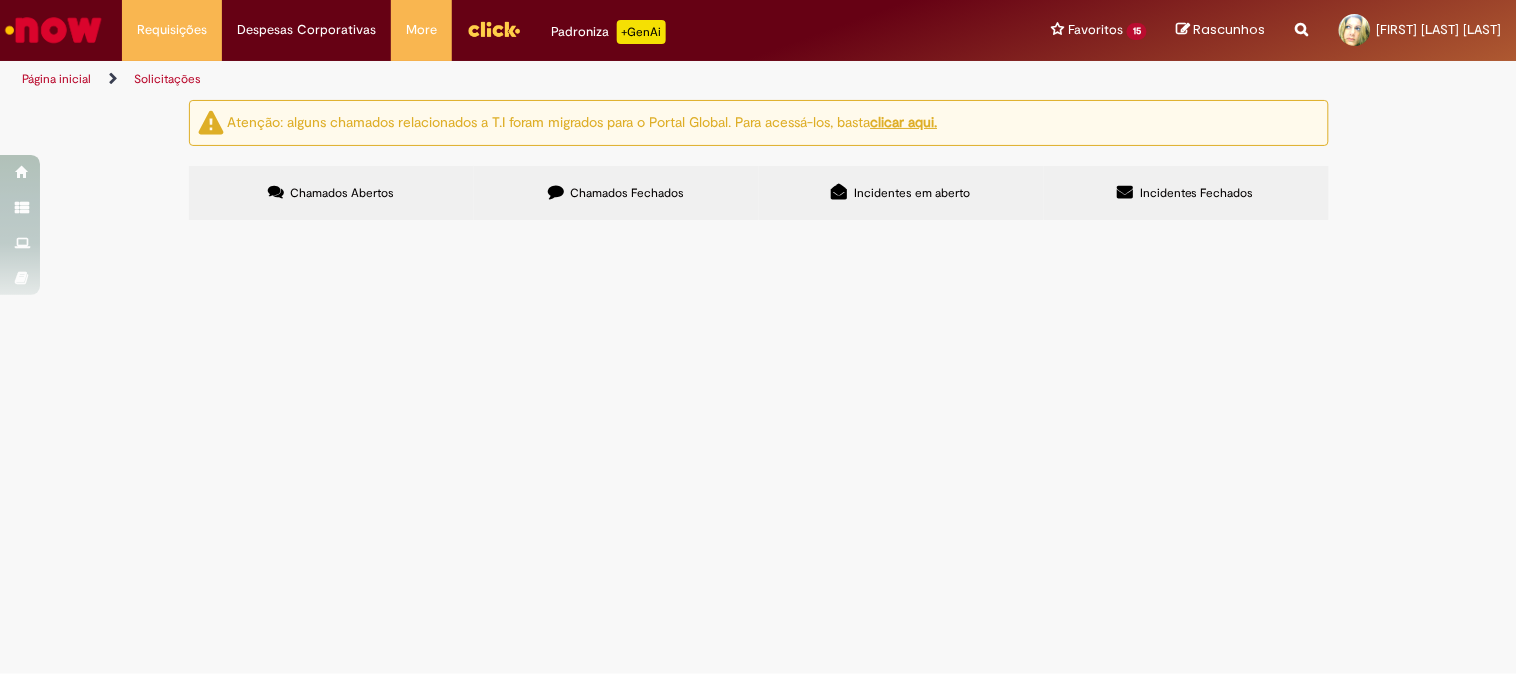 click on "Chamados Fechados" at bounding box center [627, 193] 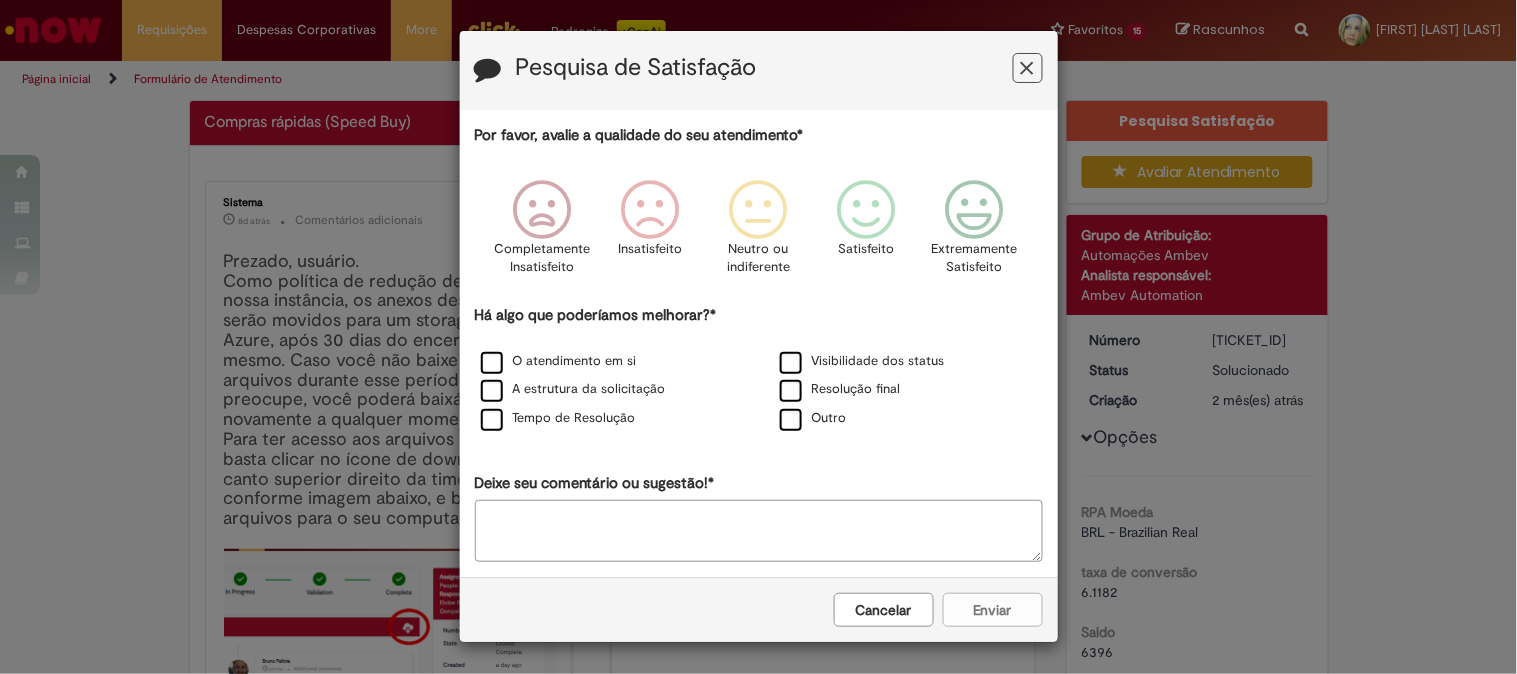 click on "Pesquisa de Satisfação
Por favor, avalie a qualidade do seu atendimento*
Completamente Insatisfeito
Insatisfeito
Neutro ou indiferente
Satisfeito
Extremamente Satisfeito
Há algo que poderíamos melhorar?*
O atendimento em si
Visibilidade dos status
A estrutura da solicitação
Resolução final
Tempo de Resolução
Outro
Deixe seu comentário ou sugestão!*
Cancelar   Enviar" at bounding box center [758, 337] 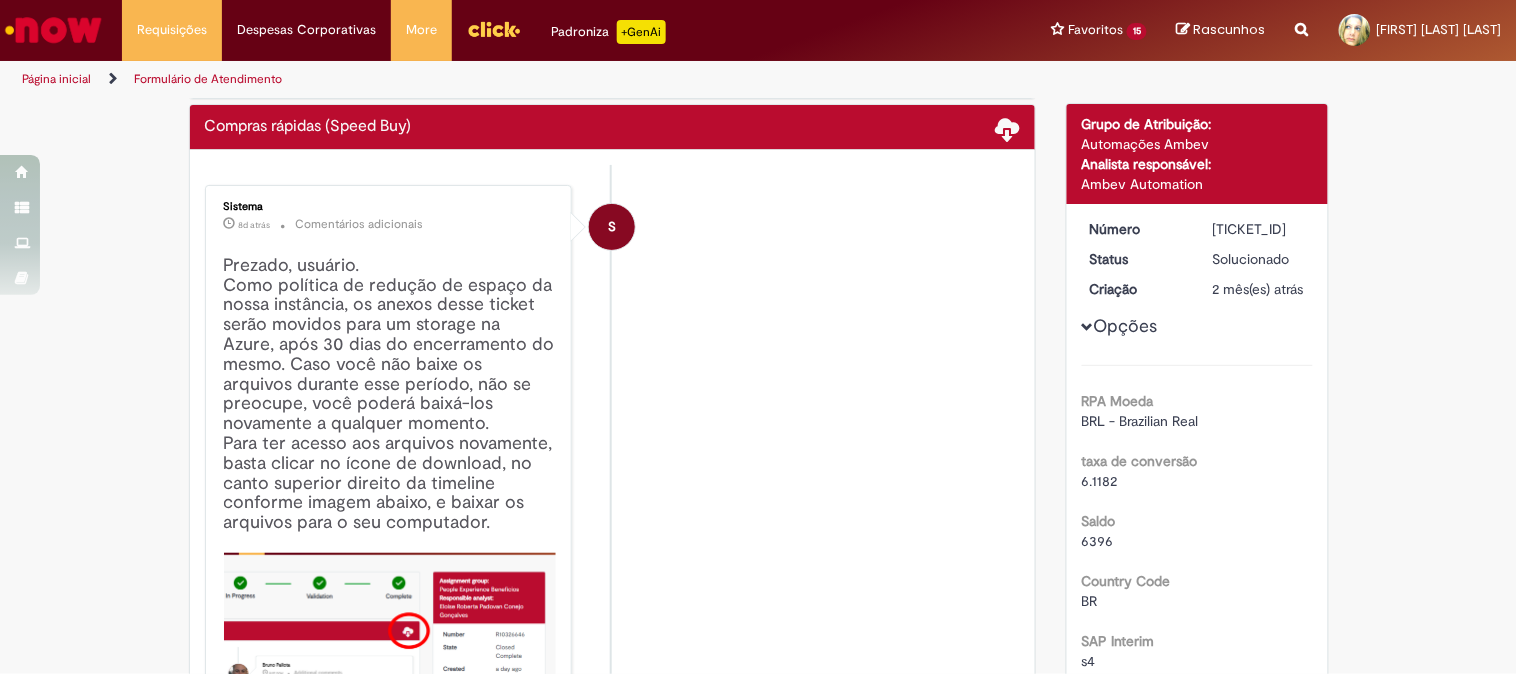 scroll, scrollTop: 0, scrollLeft: 0, axis: both 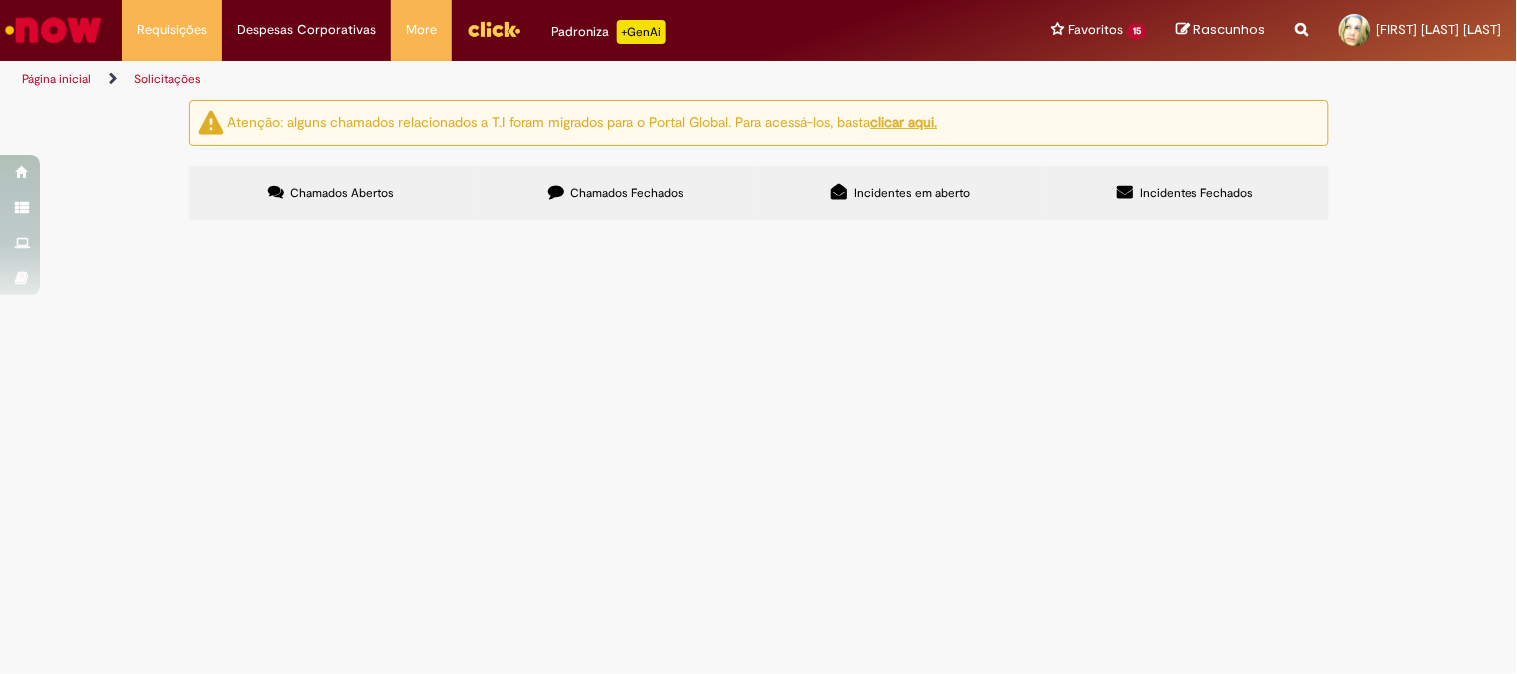 click on "Chamados Fechados" at bounding box center [616, 193] 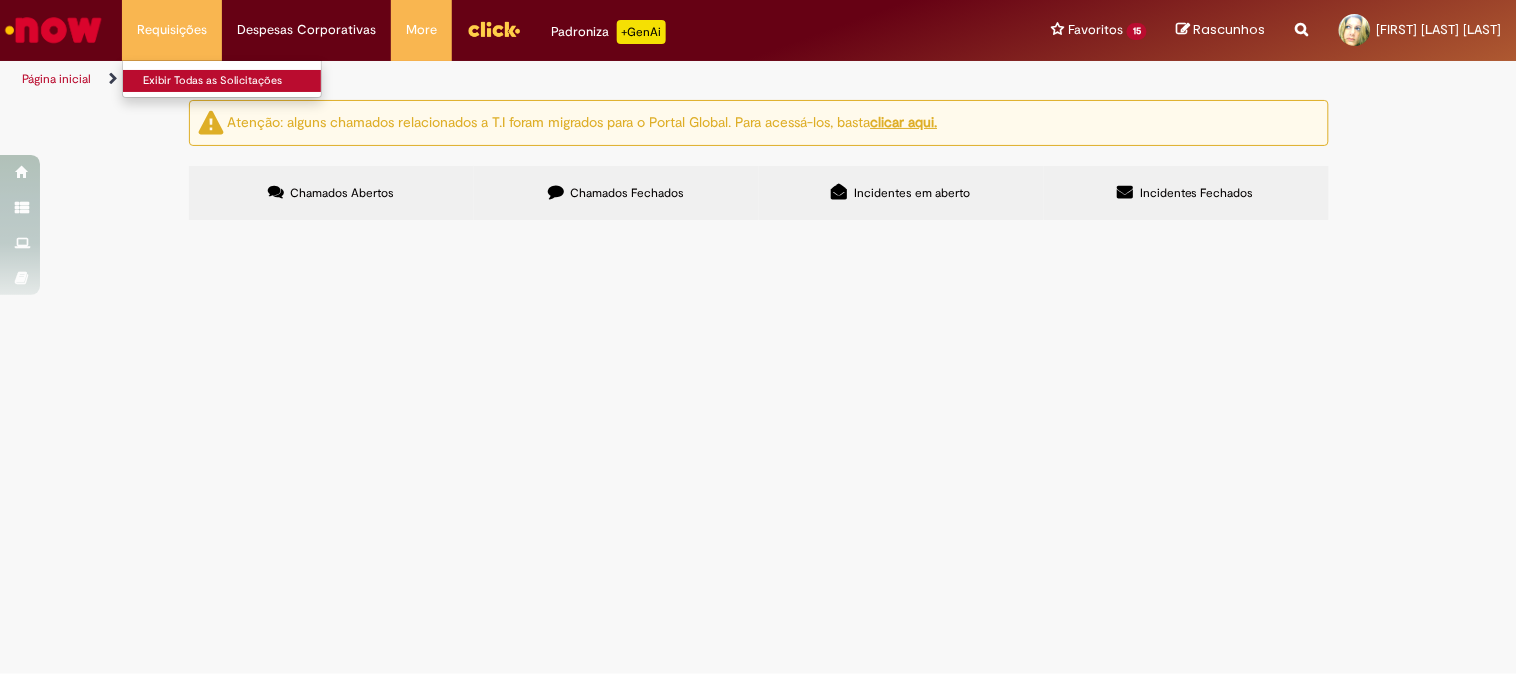 click on "Exibir Todas as Solicitações" at bounding box center (233, 81) 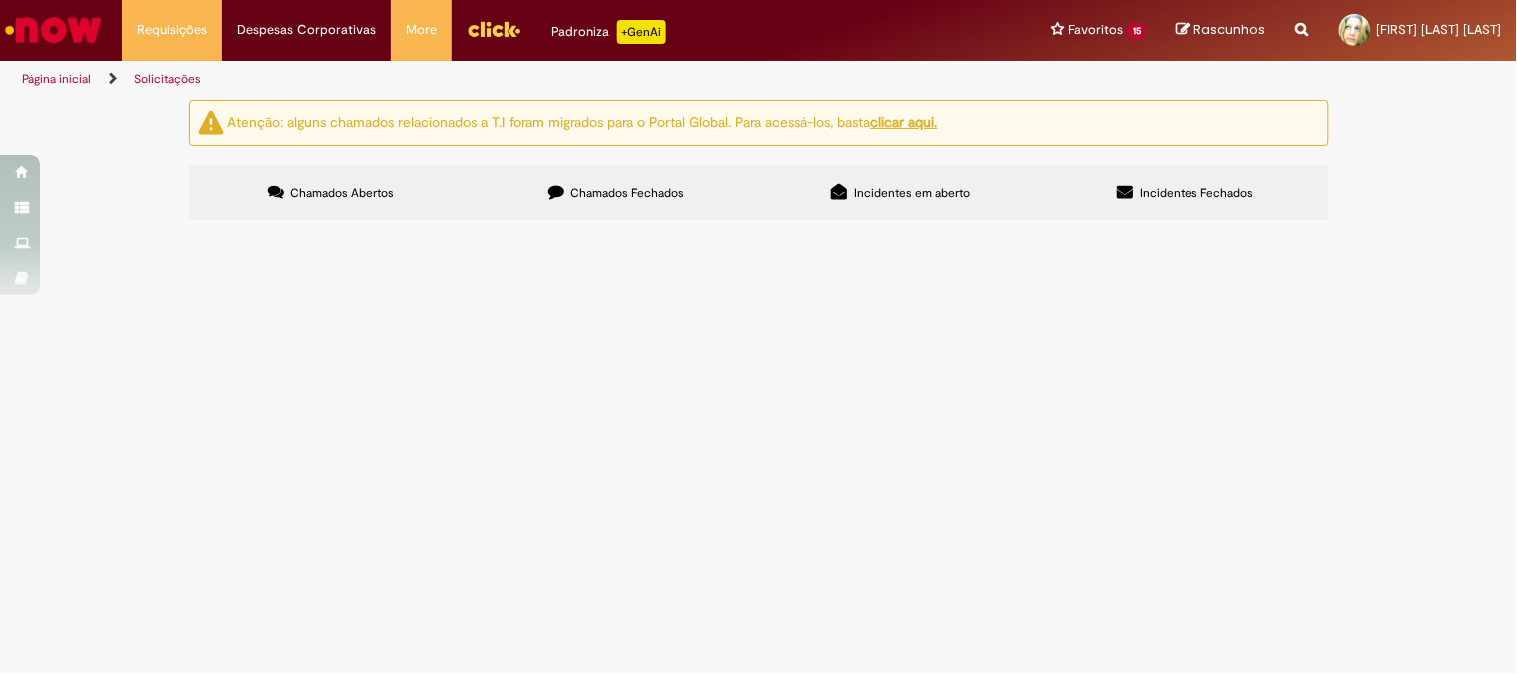click on "REAGENTE" at bounding box center [0, 0] 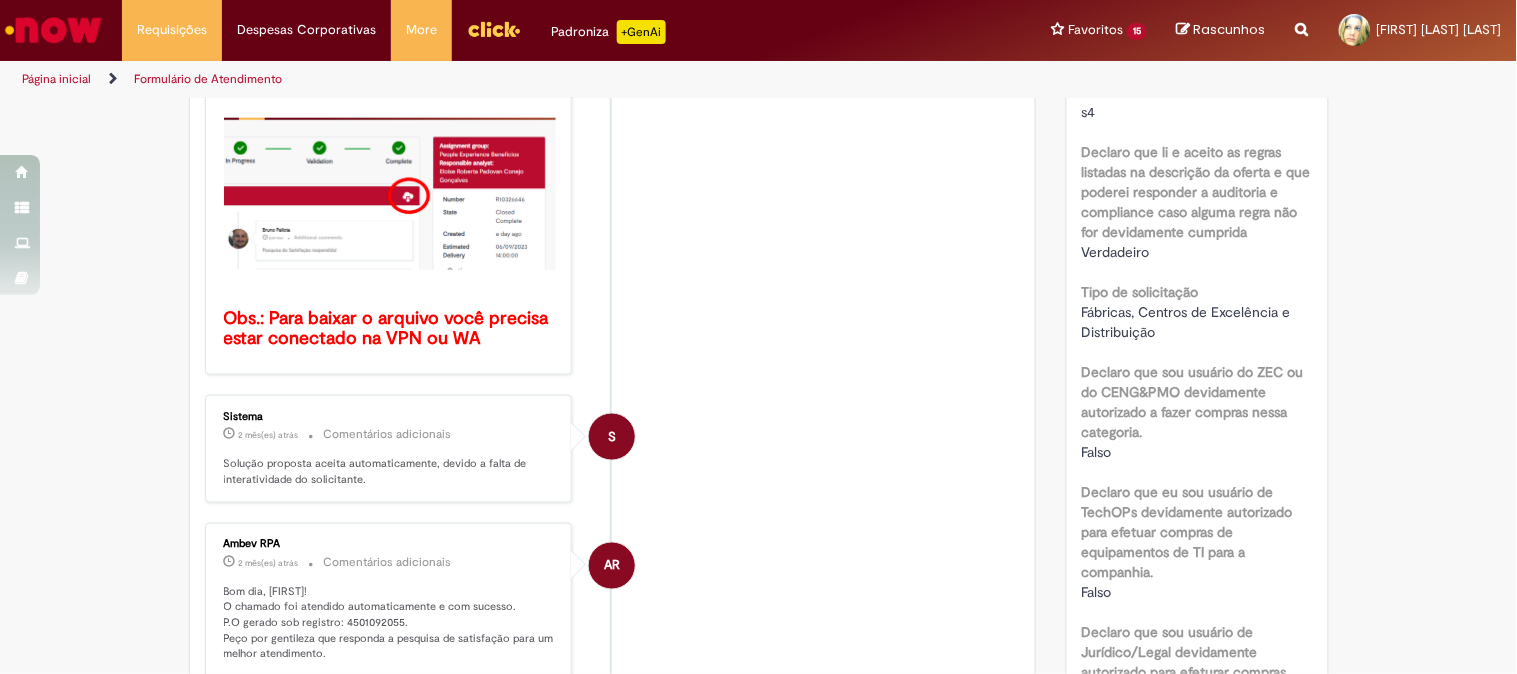 scroll, scrollTop: 0, scrollLeft: 0, axis: both 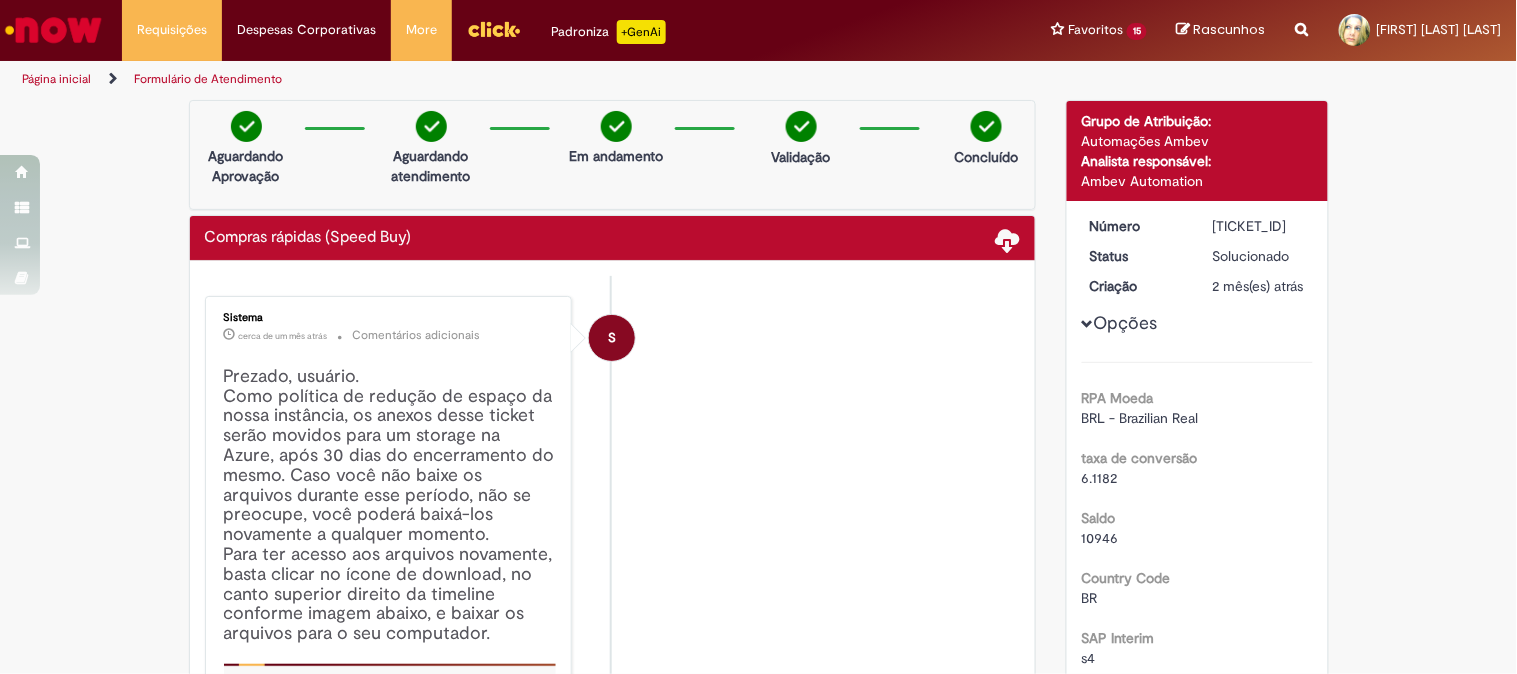 click on "Analista responsável:" at bounding box center [1197, 161] 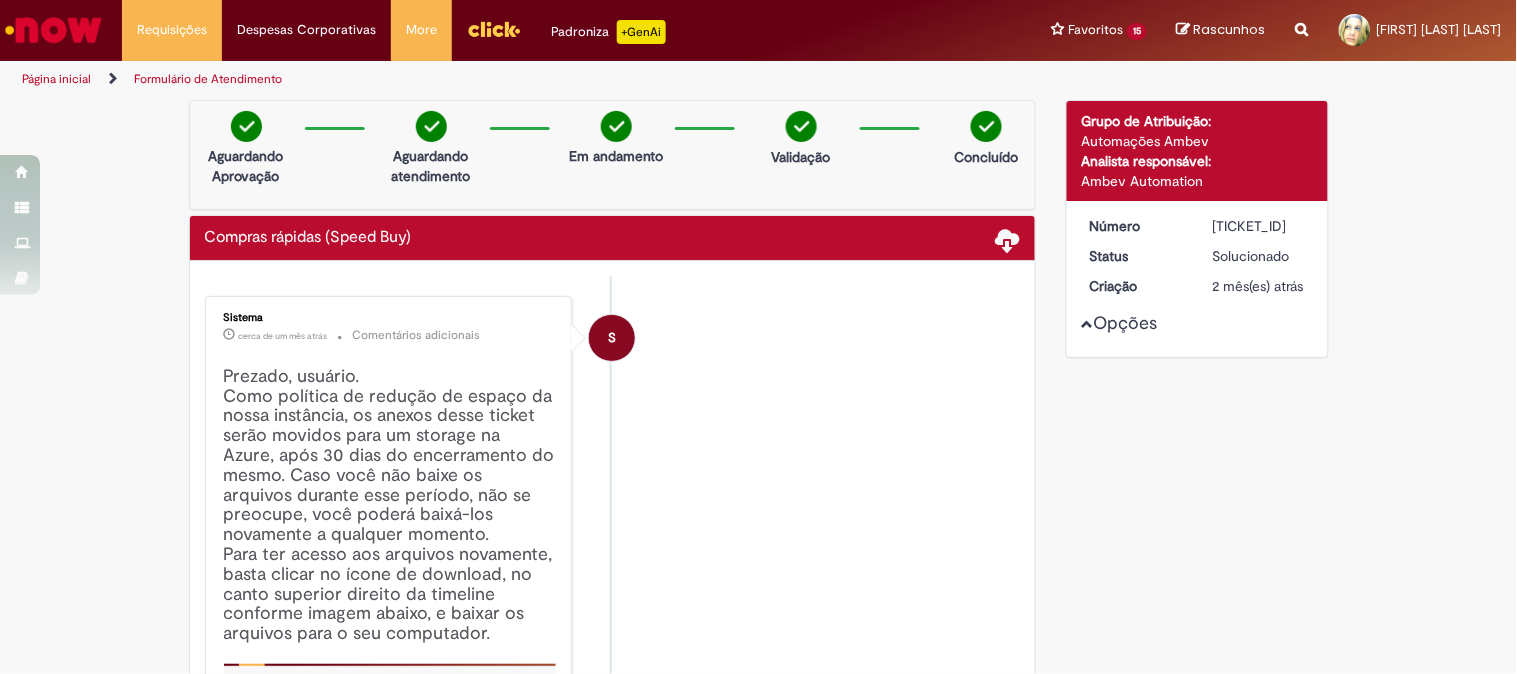 click on "Opções" at bounding box center (0, 0) 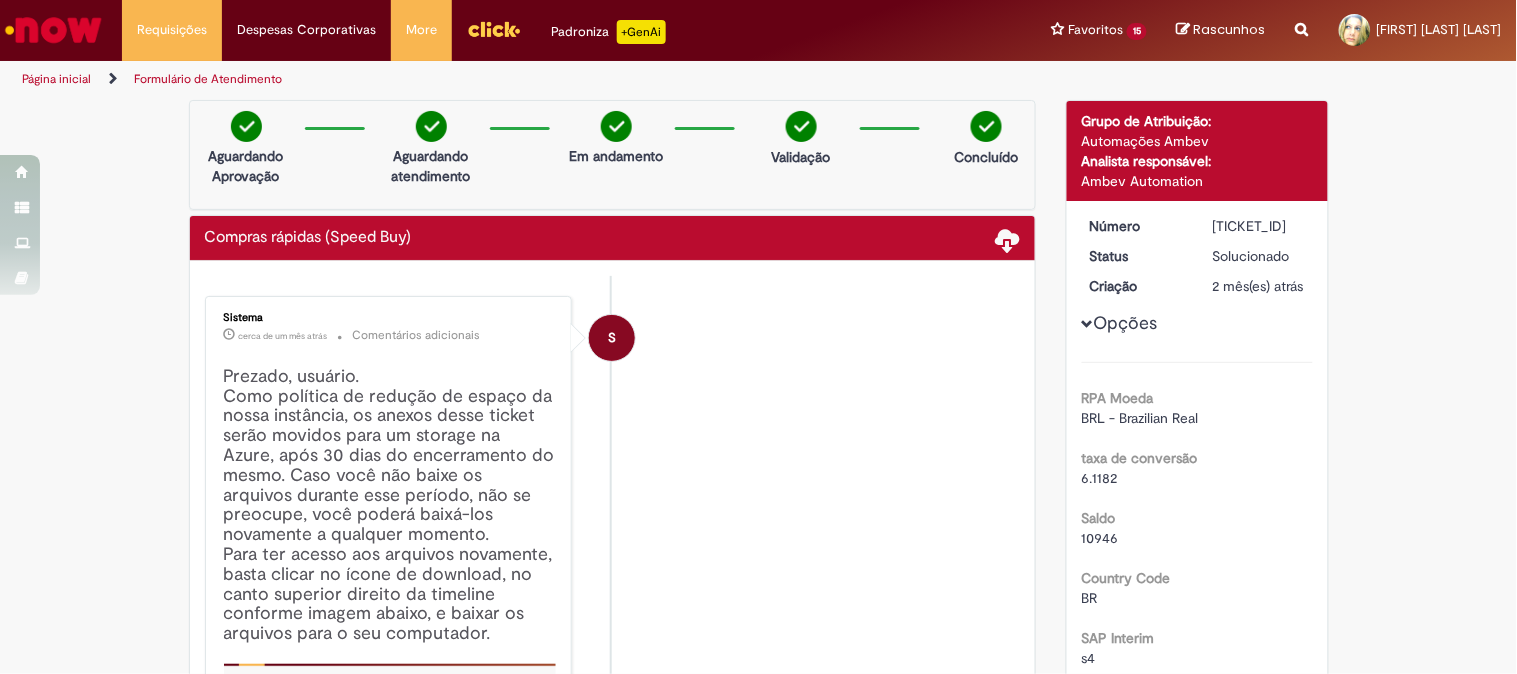click on "Formulário de Atendimento" at bounding box center (208, 79) 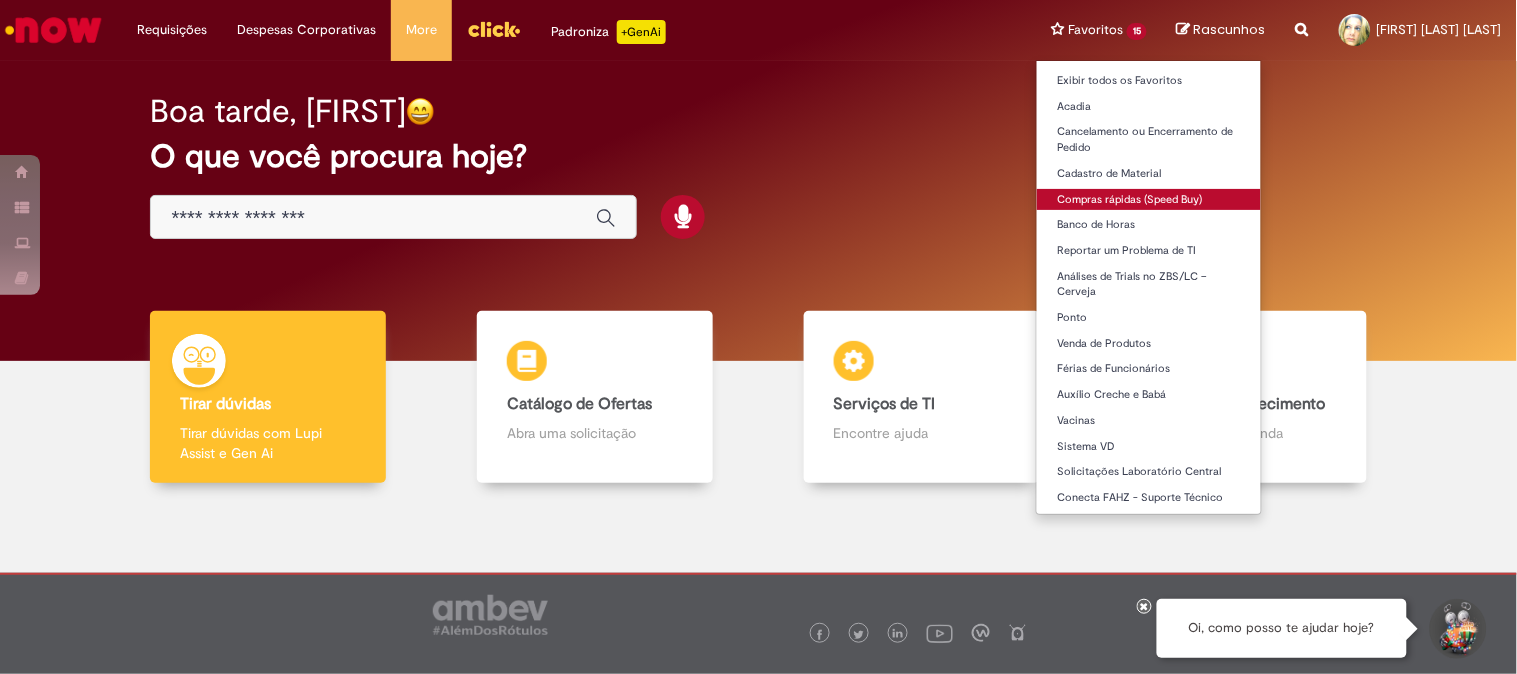 click on "Compras rápidas (Speed Buy)" at bounding box center [1149, 200] 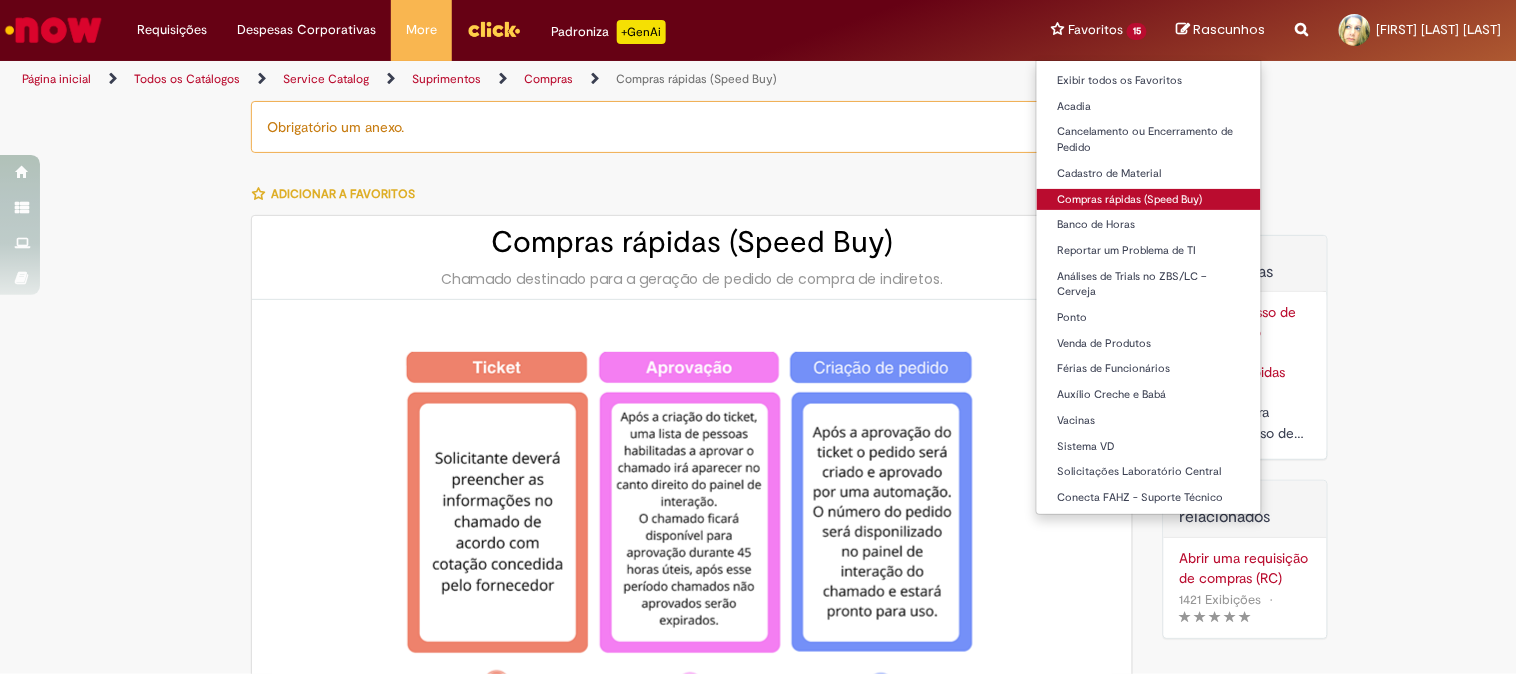 type on "********" 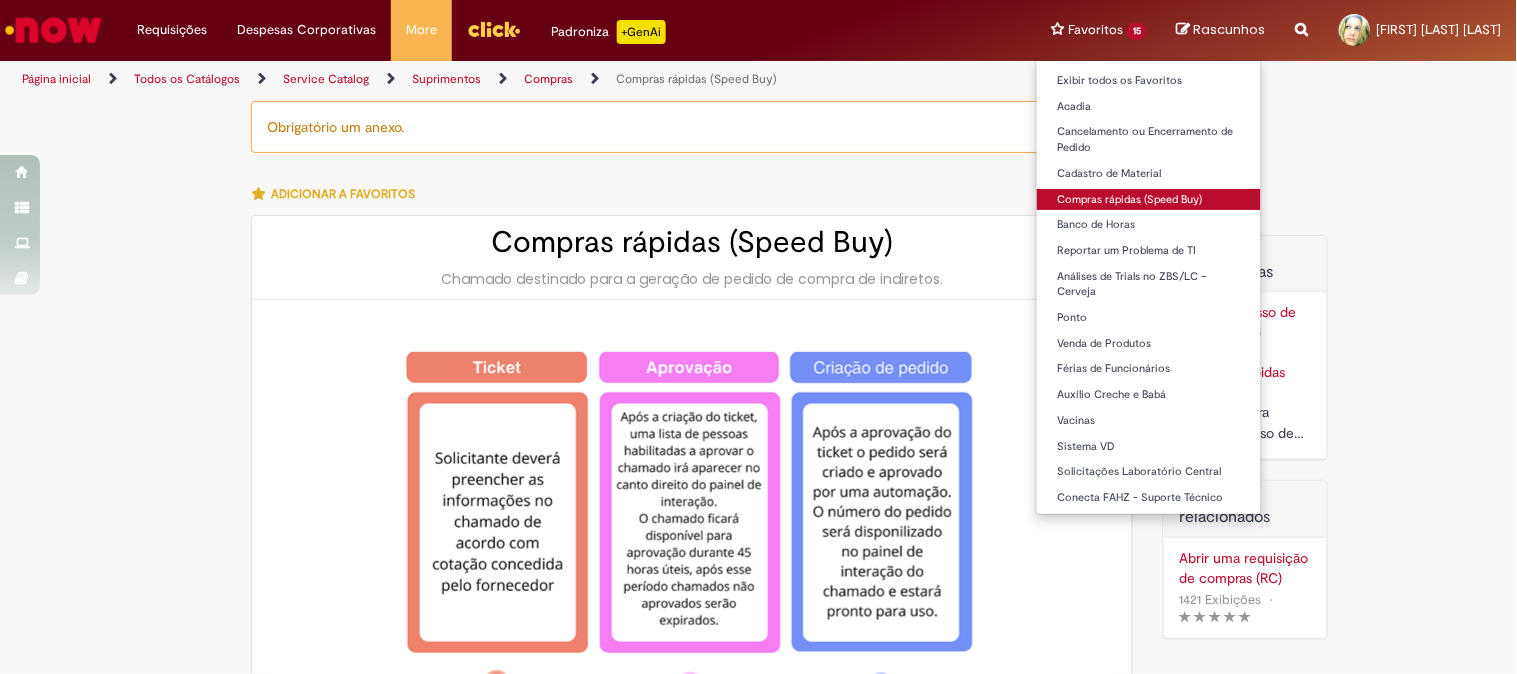 type on "**********" 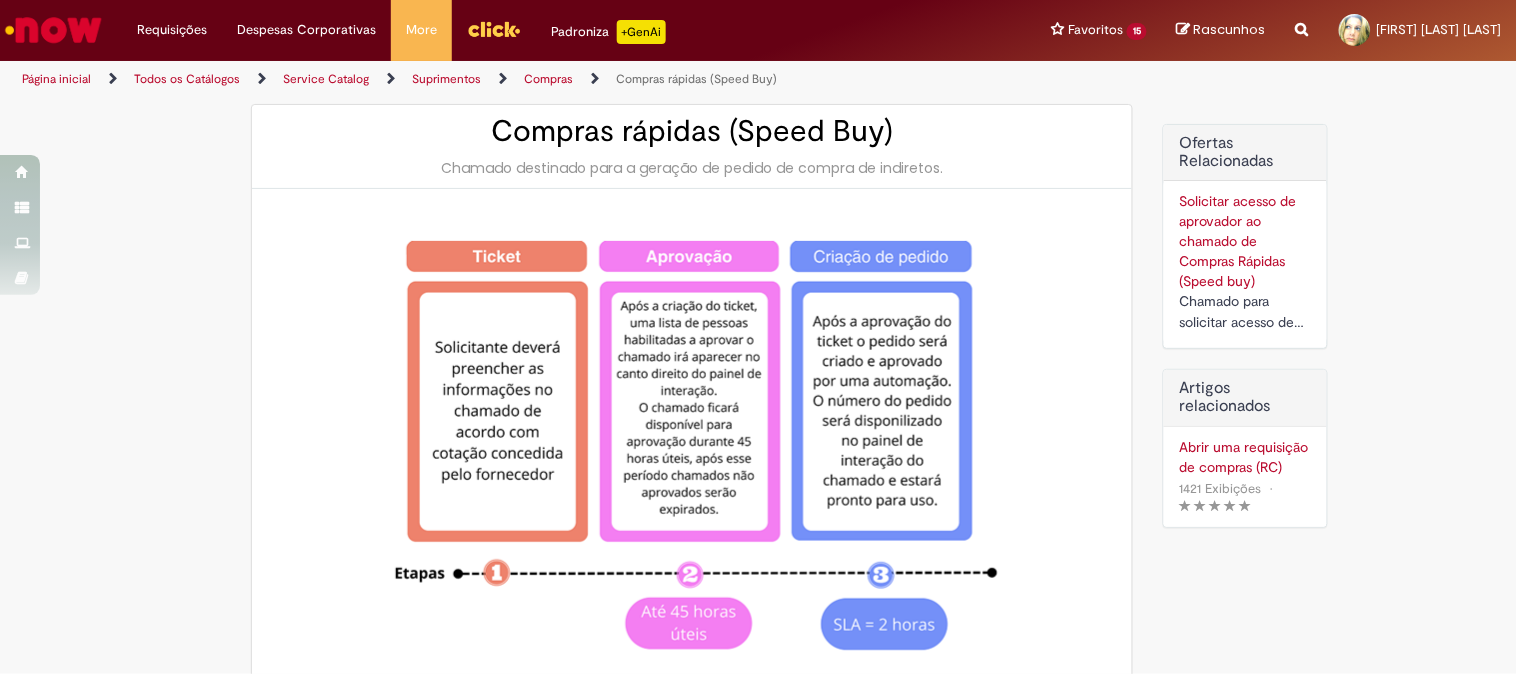 scroll, scrollTop: 0, scrollLeft: 0, axis: both 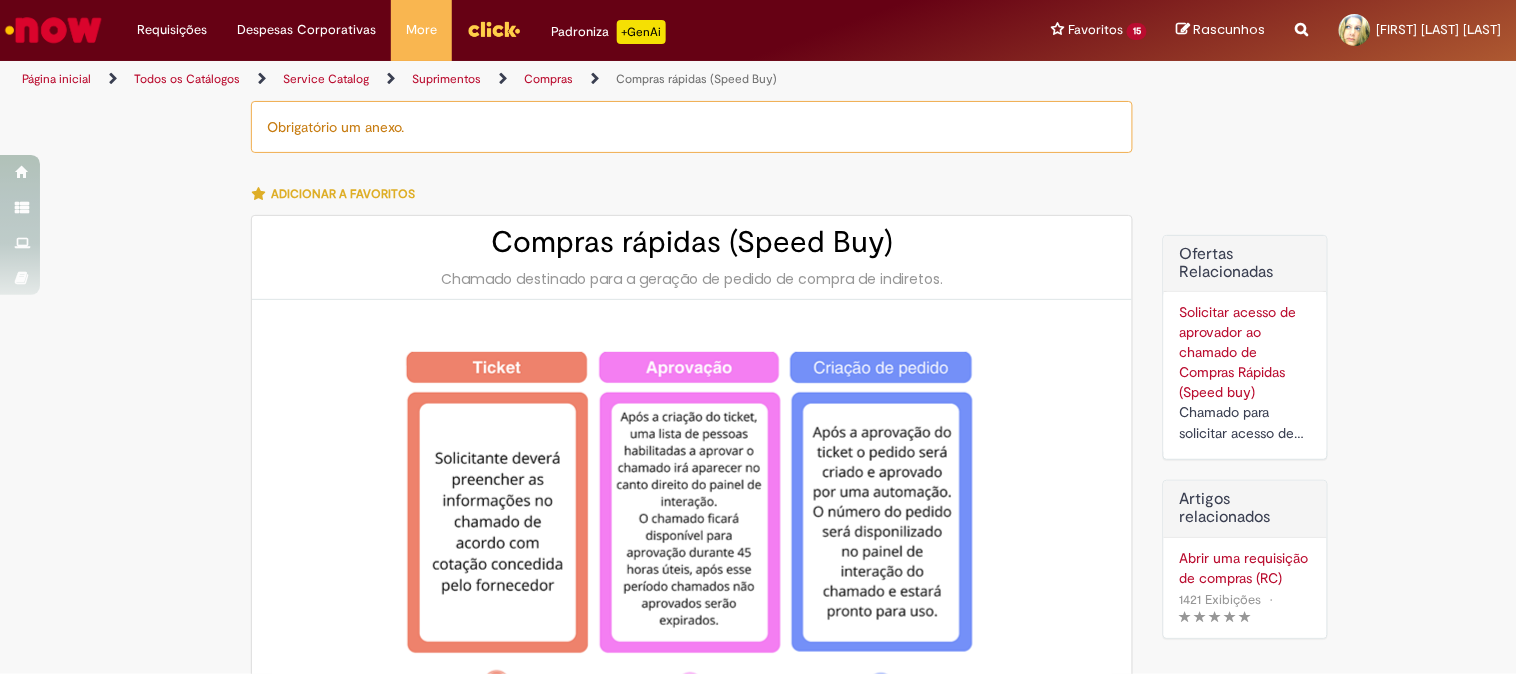 click on "Solicitar acesso de aprovador ao chamado de Compras Rápidas (Speed buy)" at bounding box center [1237, 352] 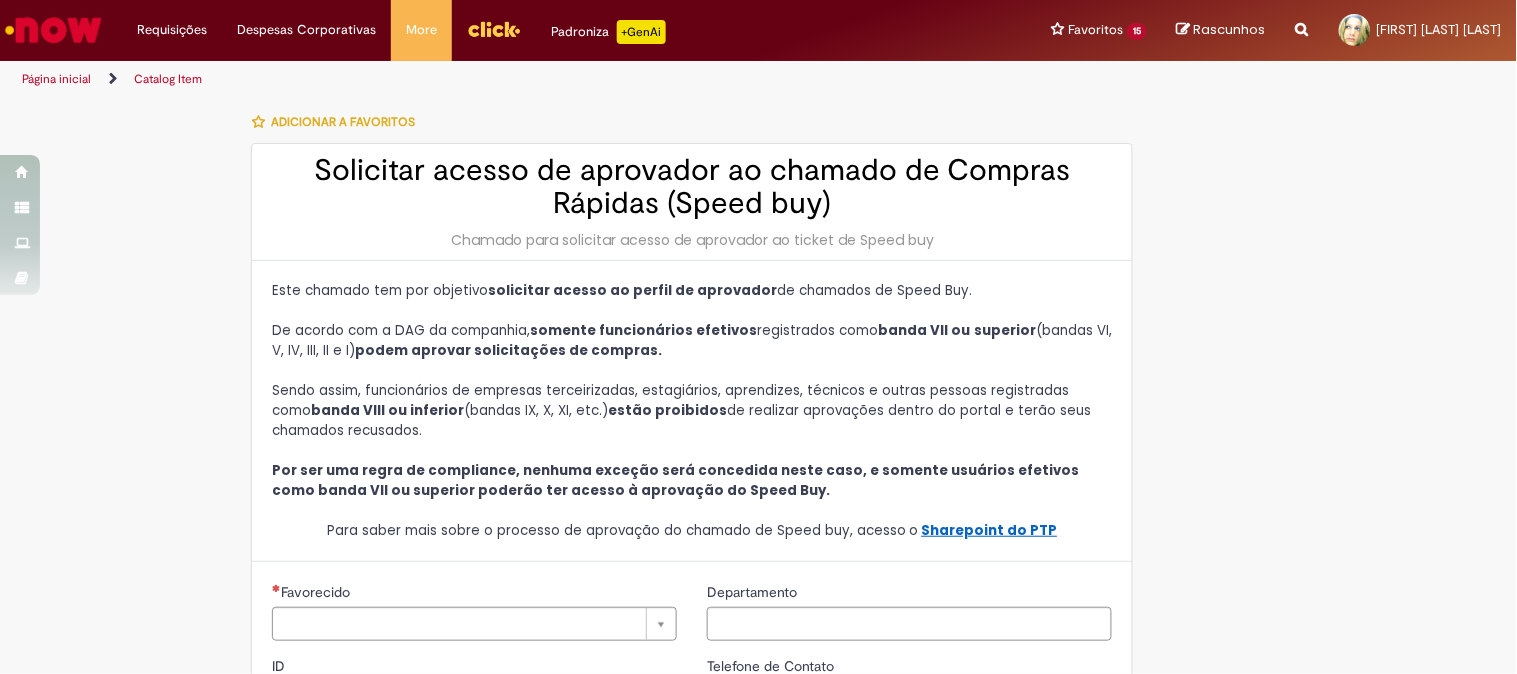 type on "********" 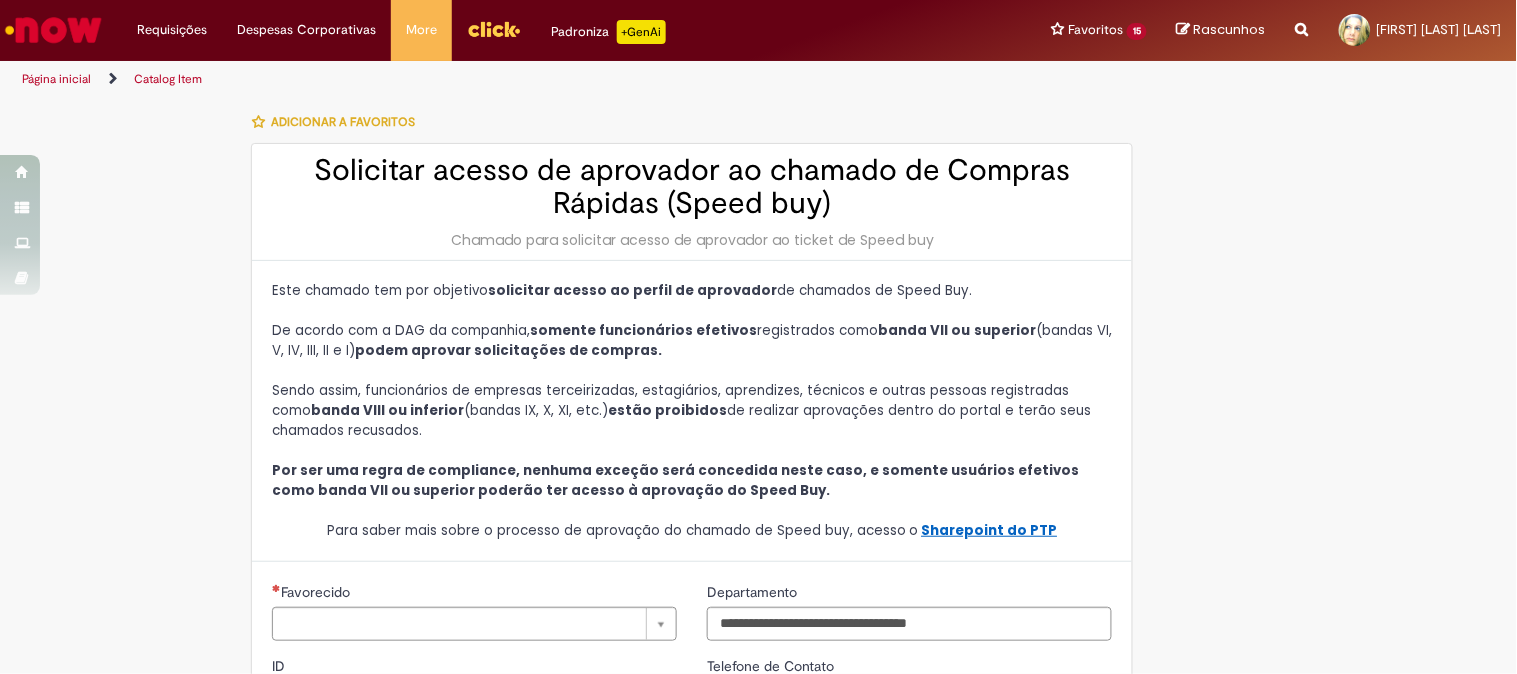 type on "**********" 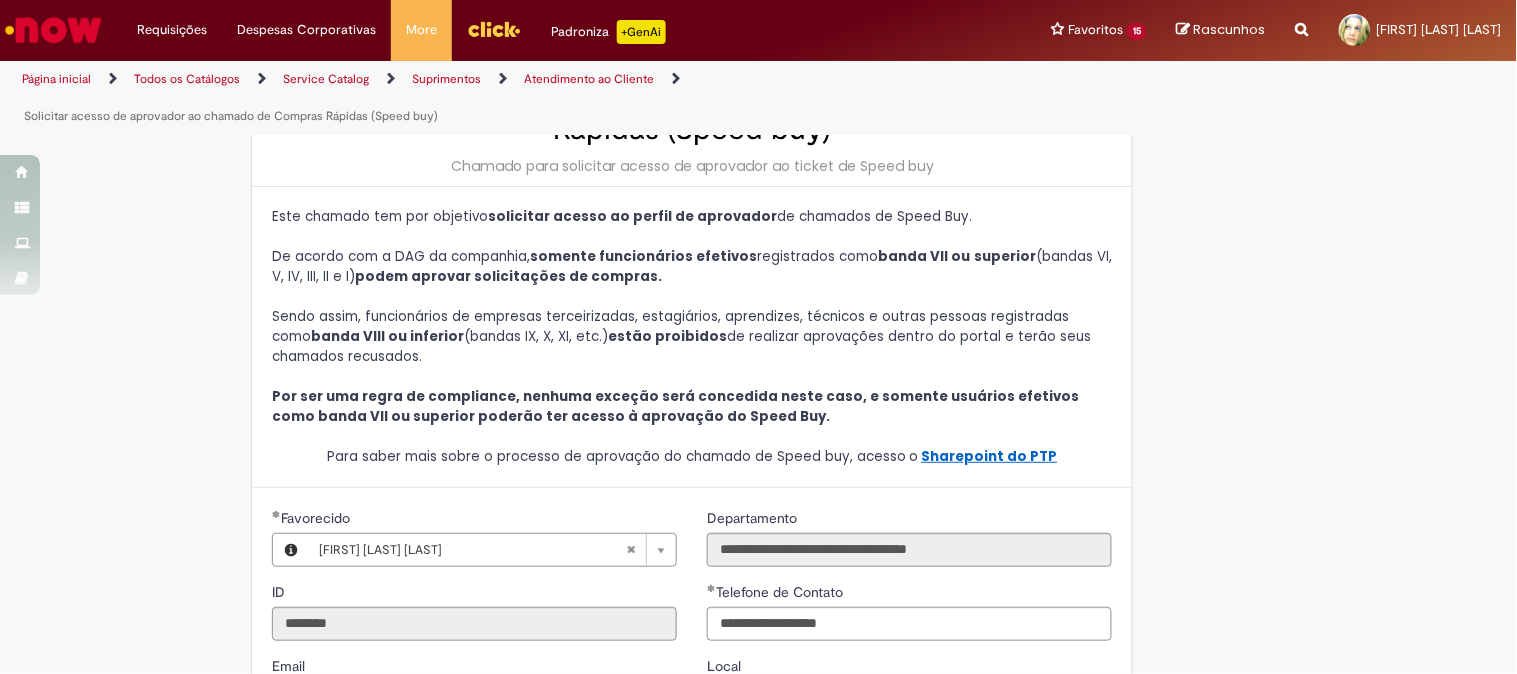scroll, scrollTop: 222, scrollLeft: 0, axis: vertical 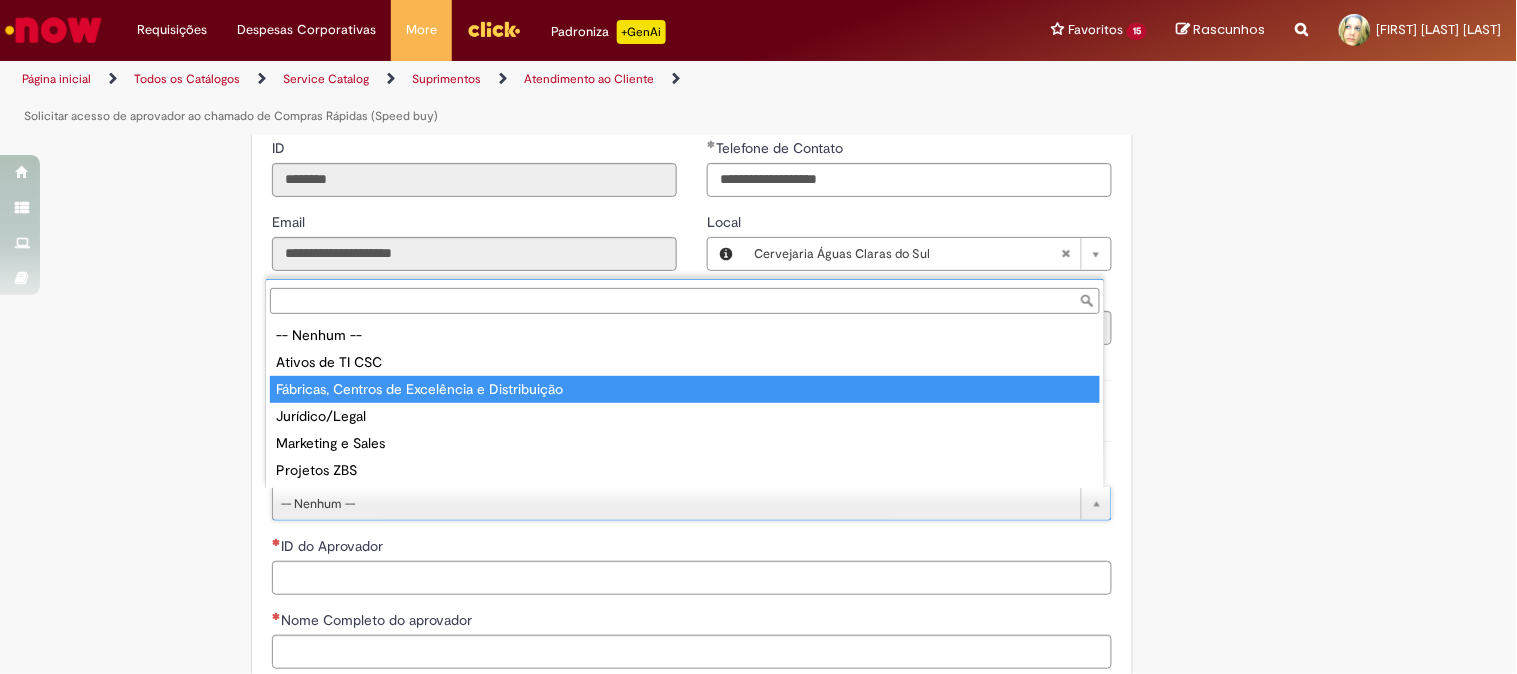 type on "**********" 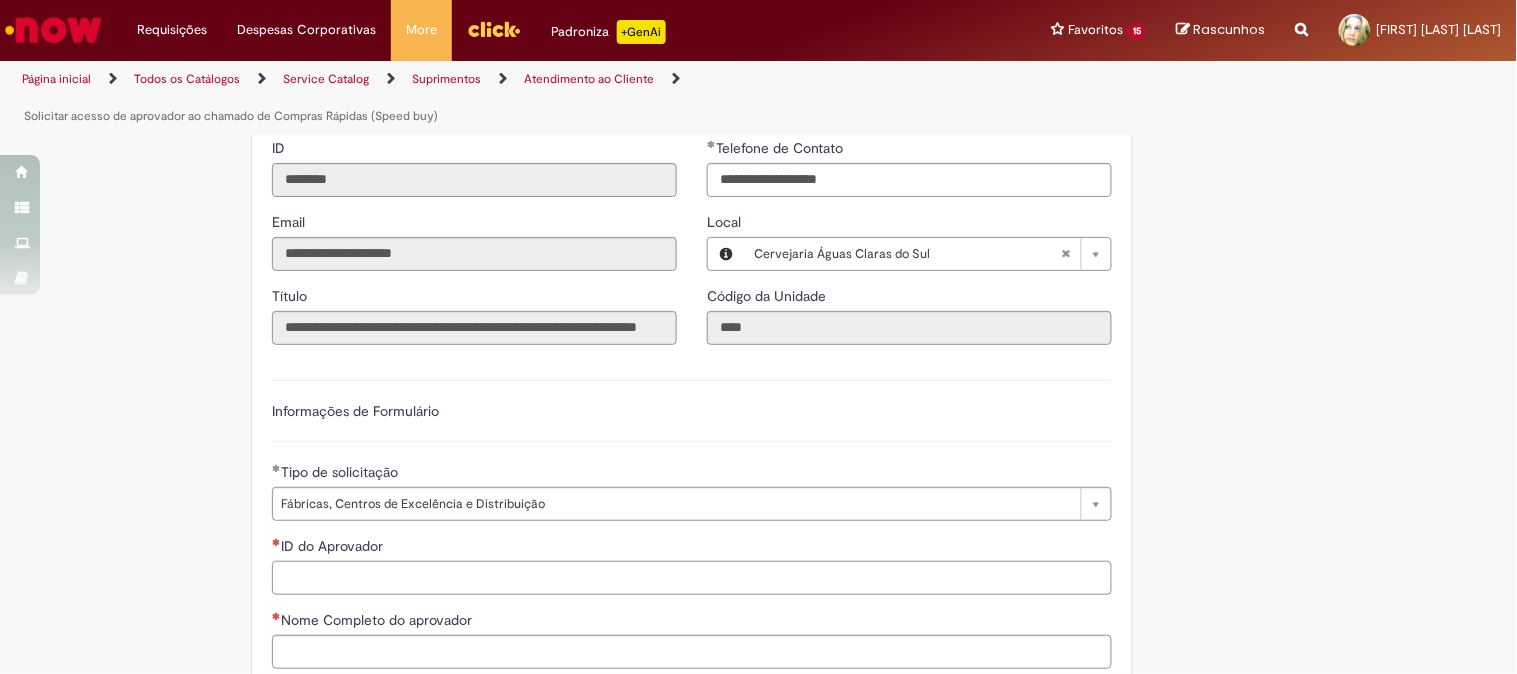 click on "ID do Aprovador" at bounding box center (692, 578) 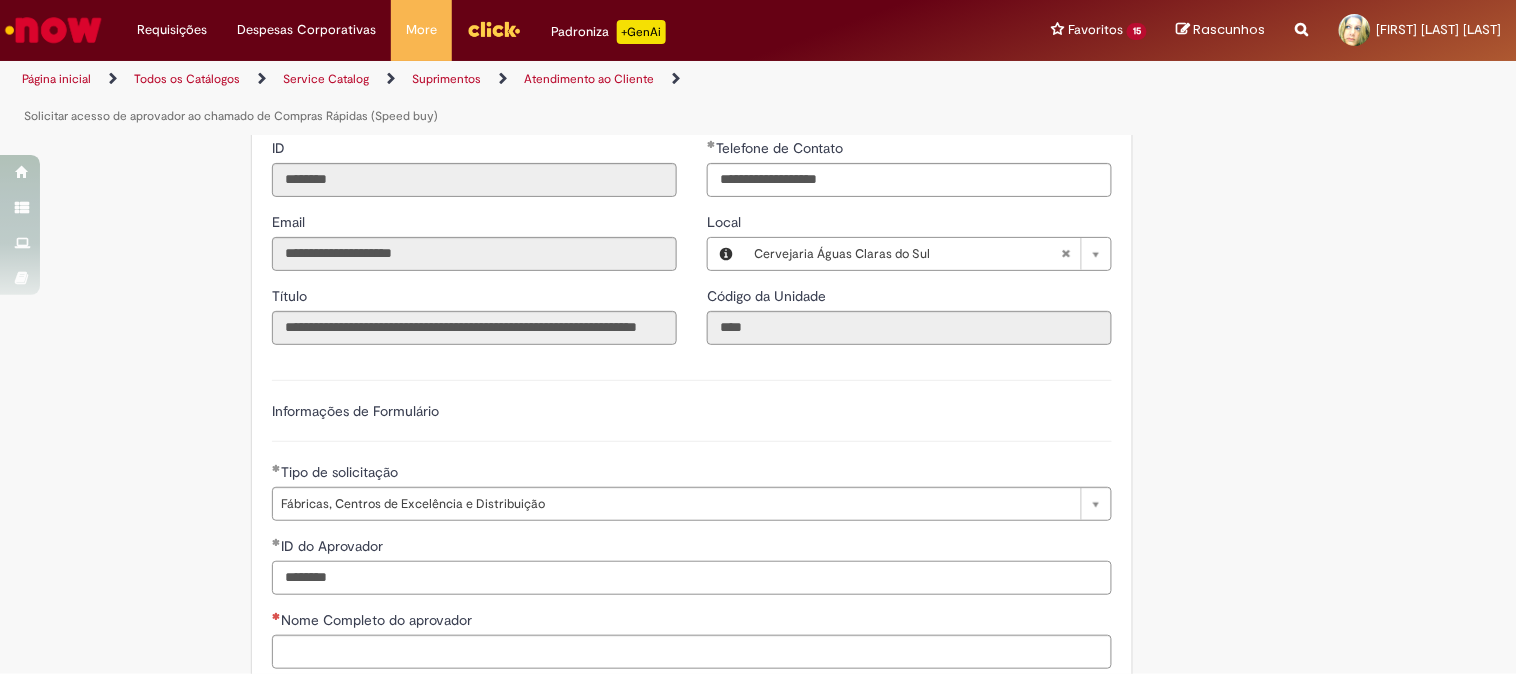 type on "********" 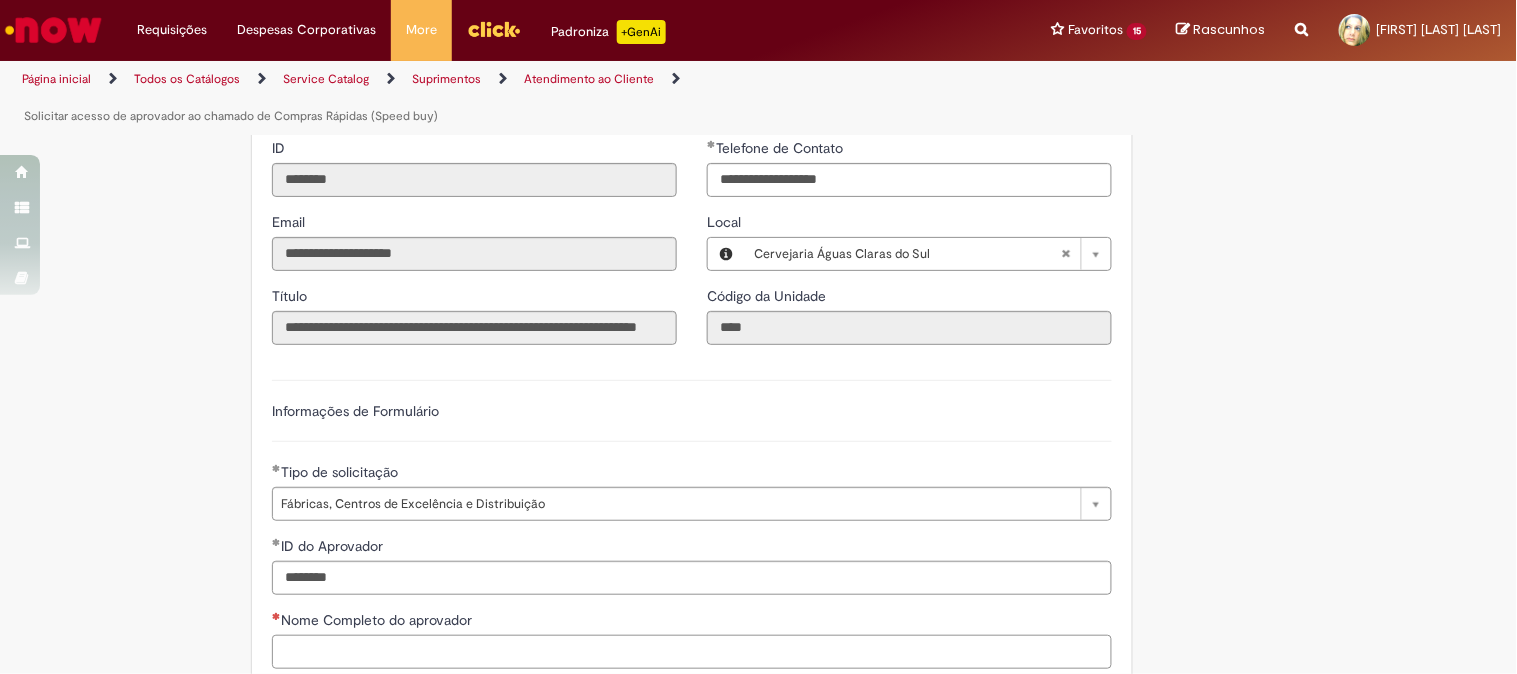 click on "Nome Completo do aprovador" at bounding box center [692, 652] 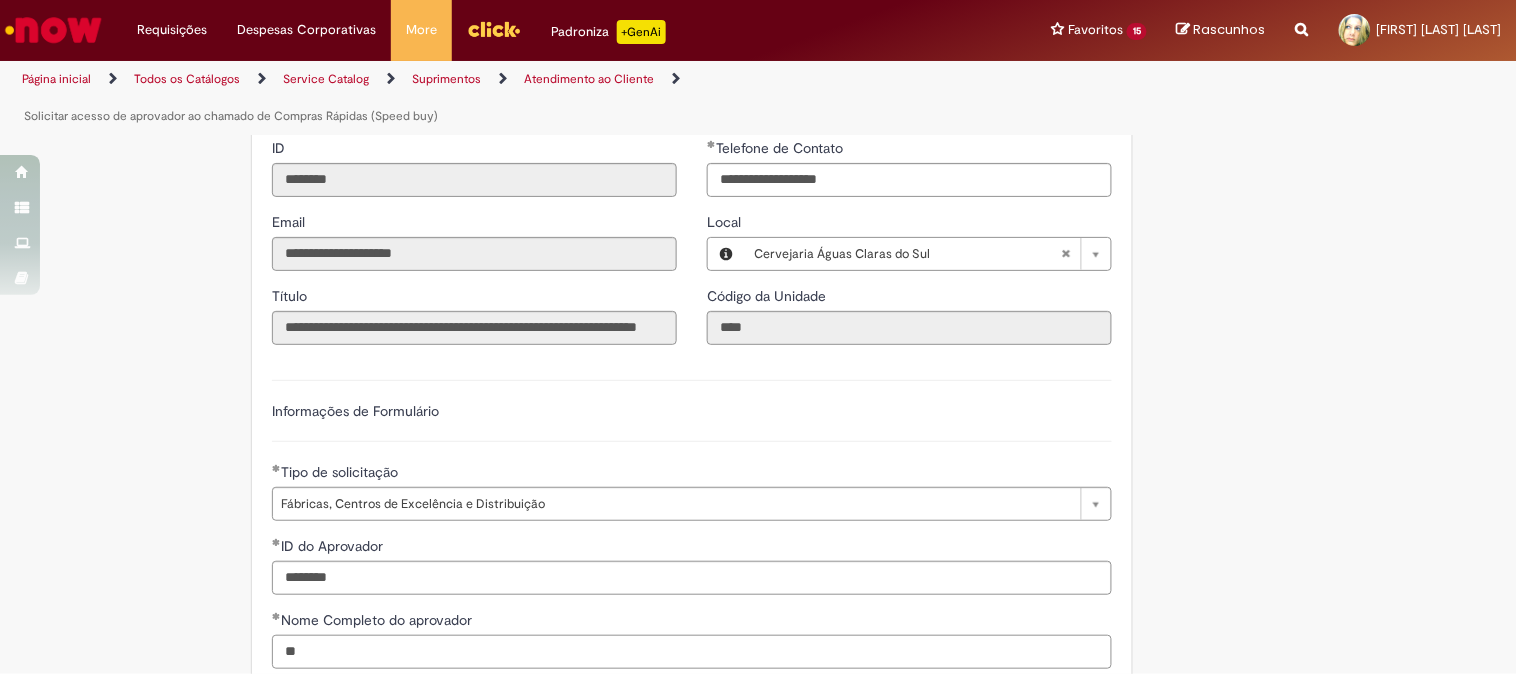 type on "*" 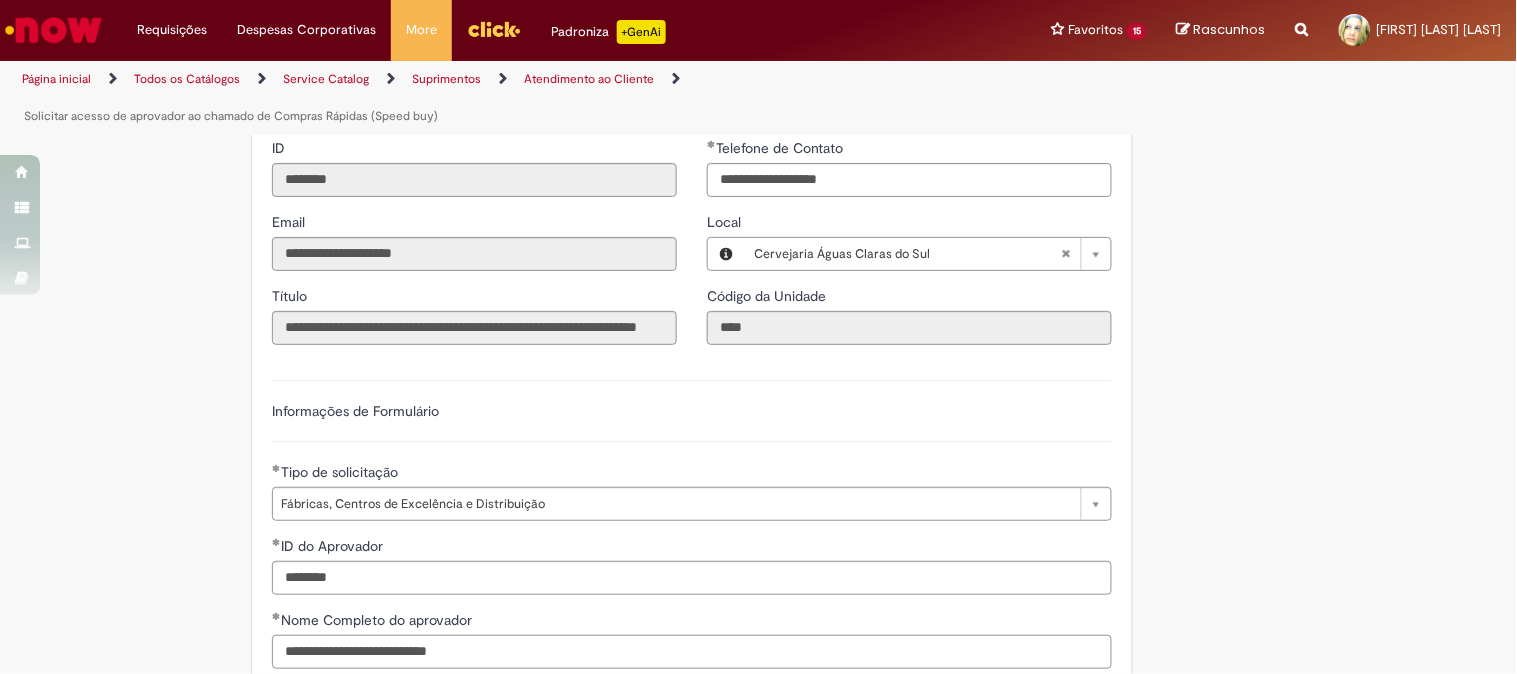 click on "**********" at bounding box center [692, 652] 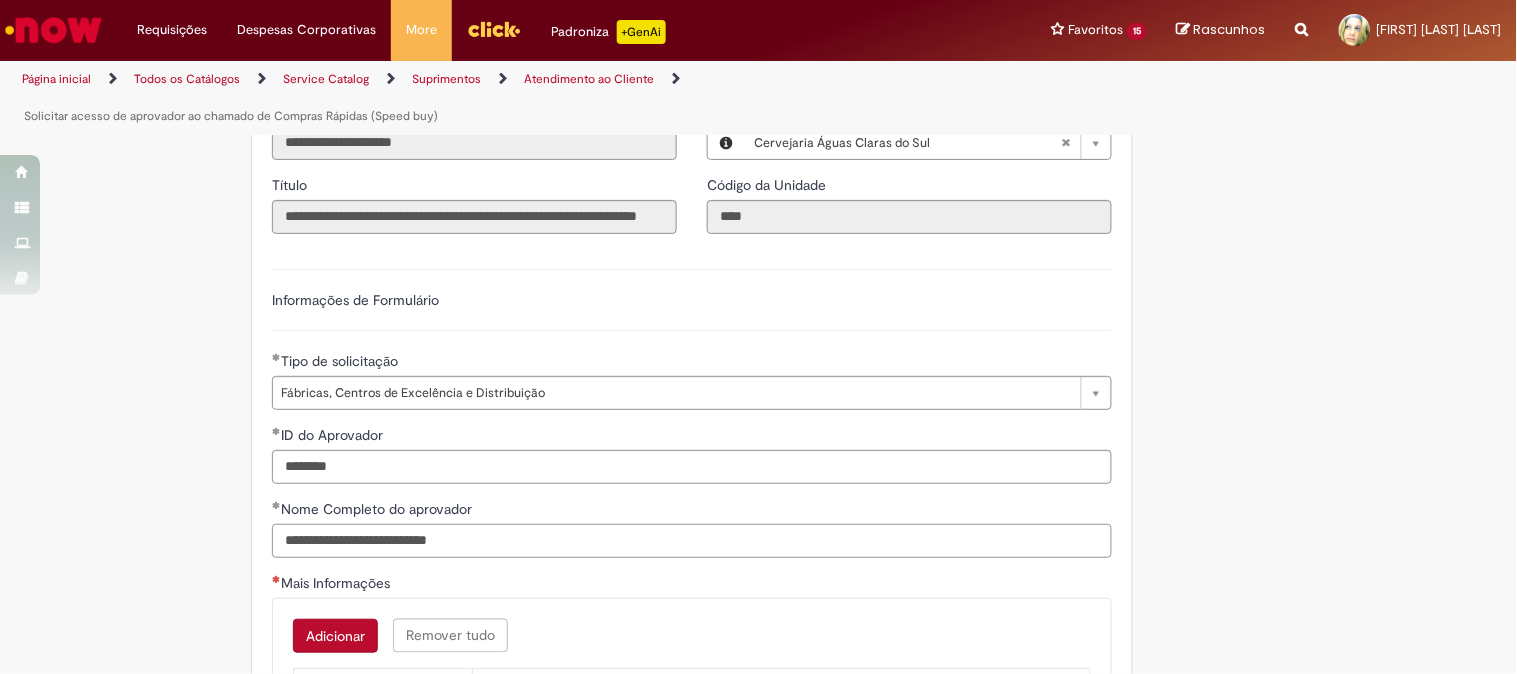scroll, scrollTop: 888, scrollLeft: 0, axis: vertical 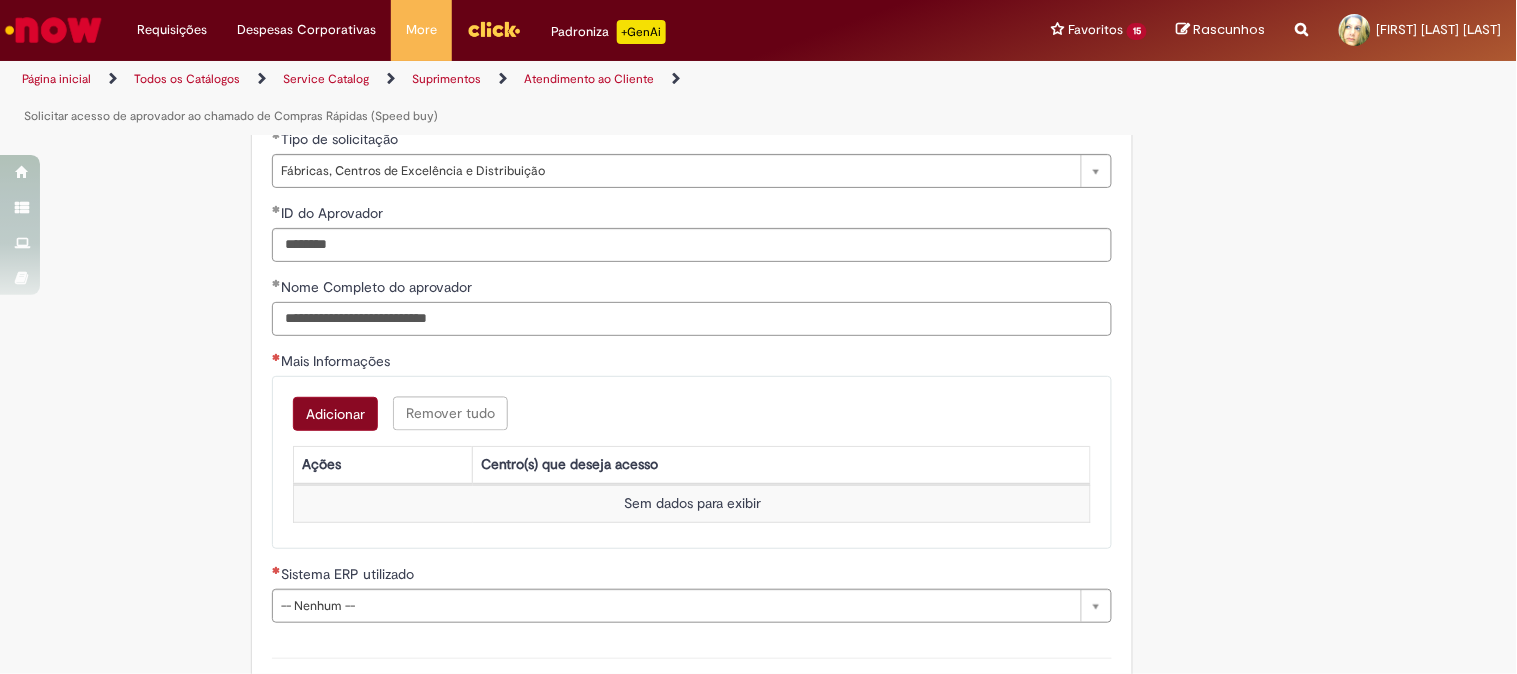 type on "**********" 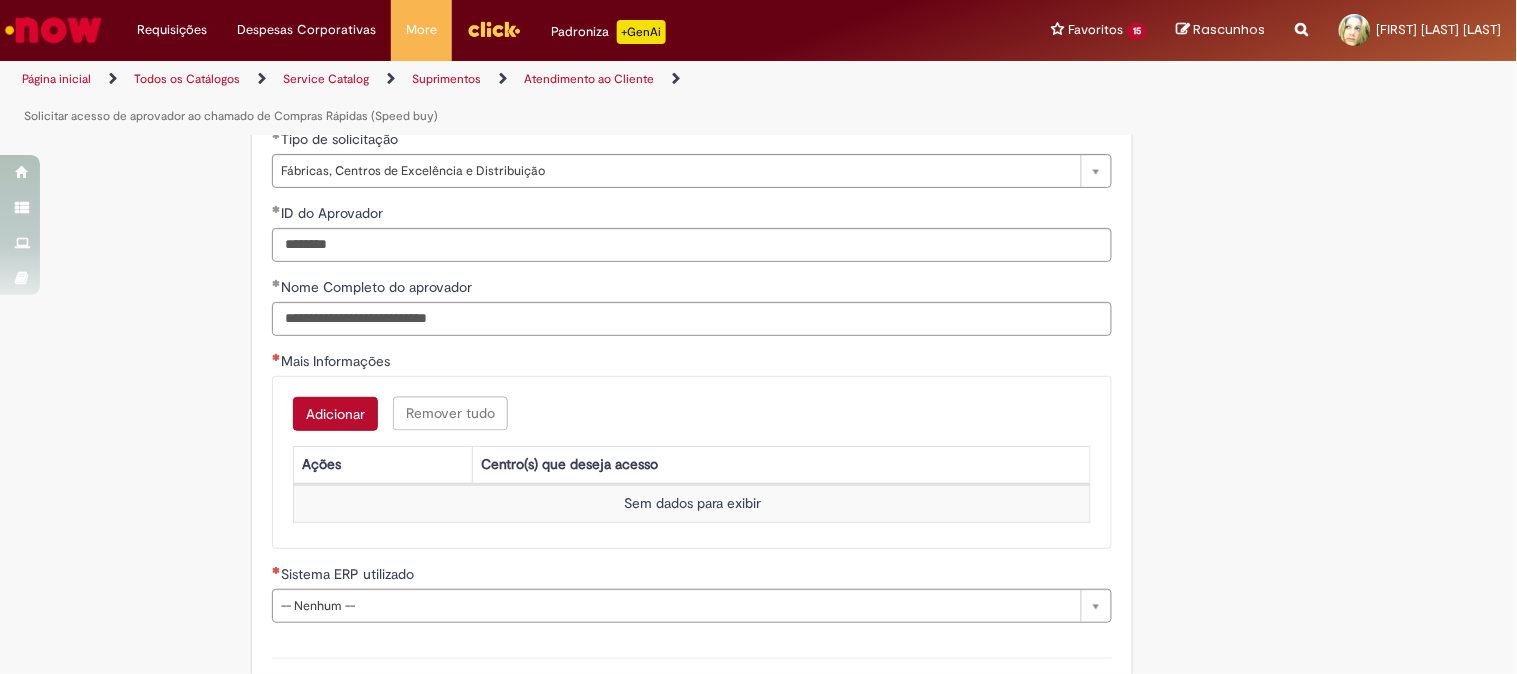 click on "Adicionar" at bounding box center (335, 414) 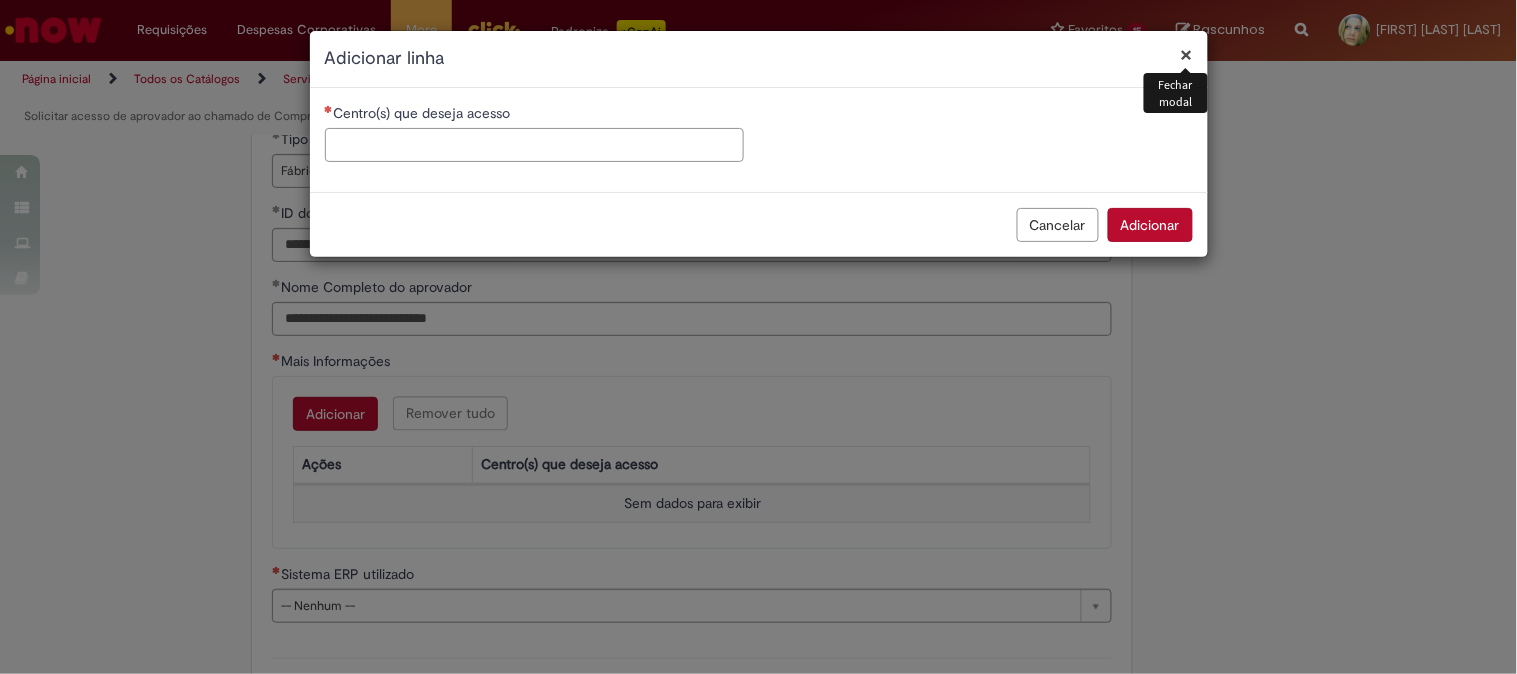 click on "Centro(s) que deseja acesso" at bounding box center [534, 145] 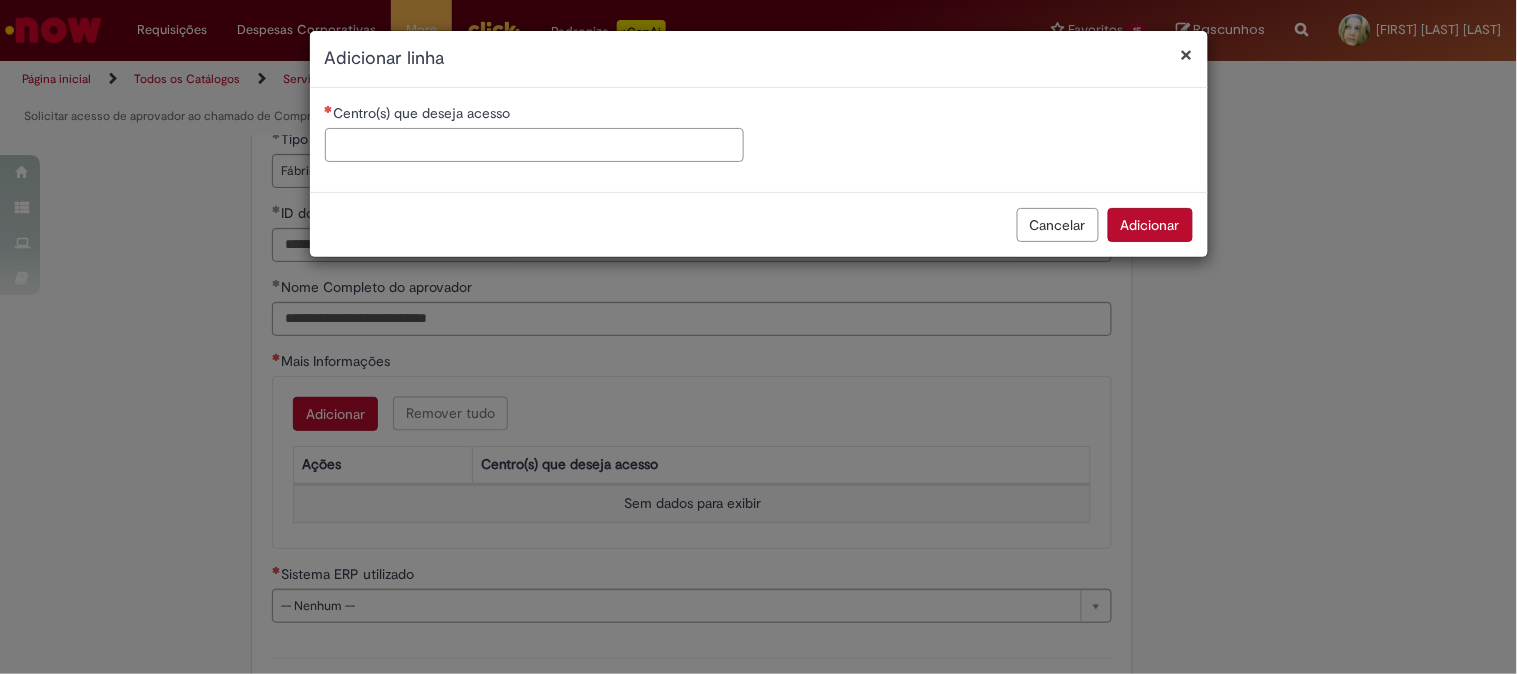 type on "*" 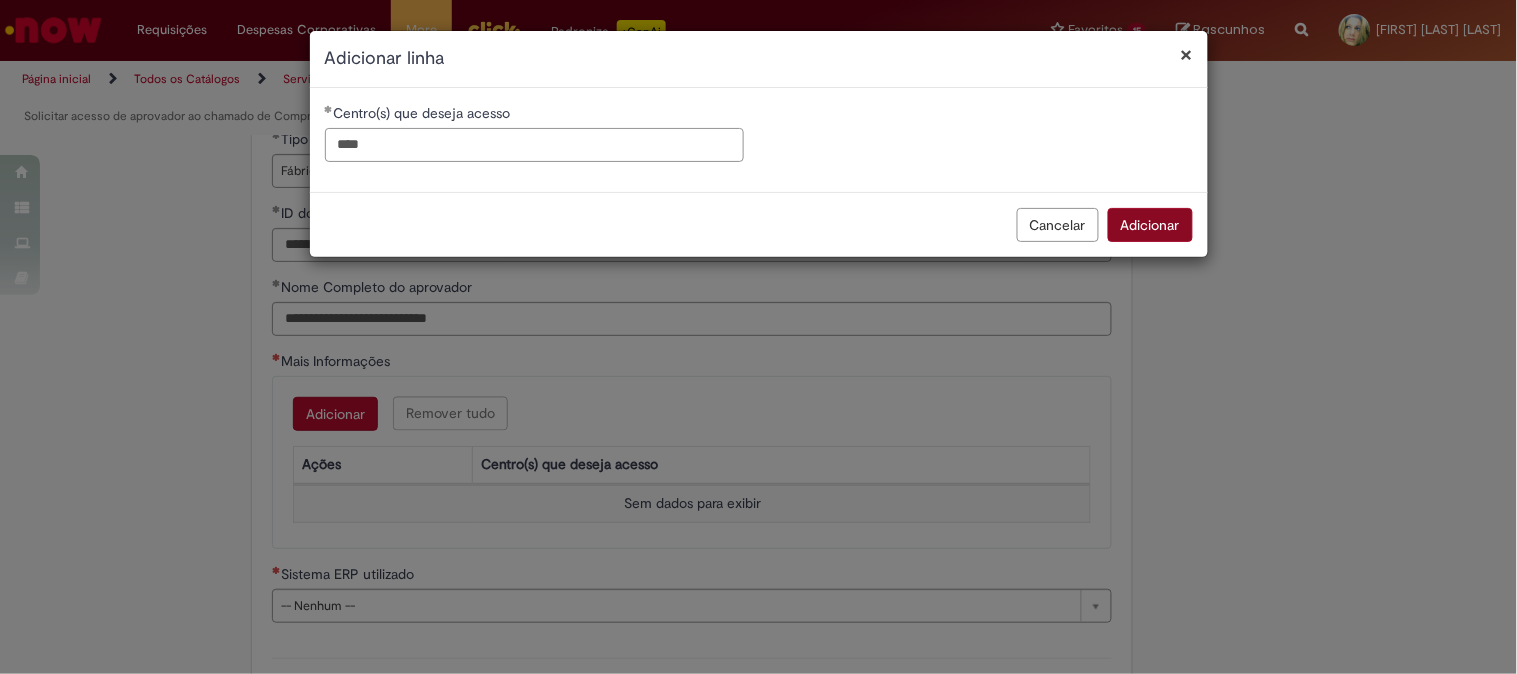 type on "****" 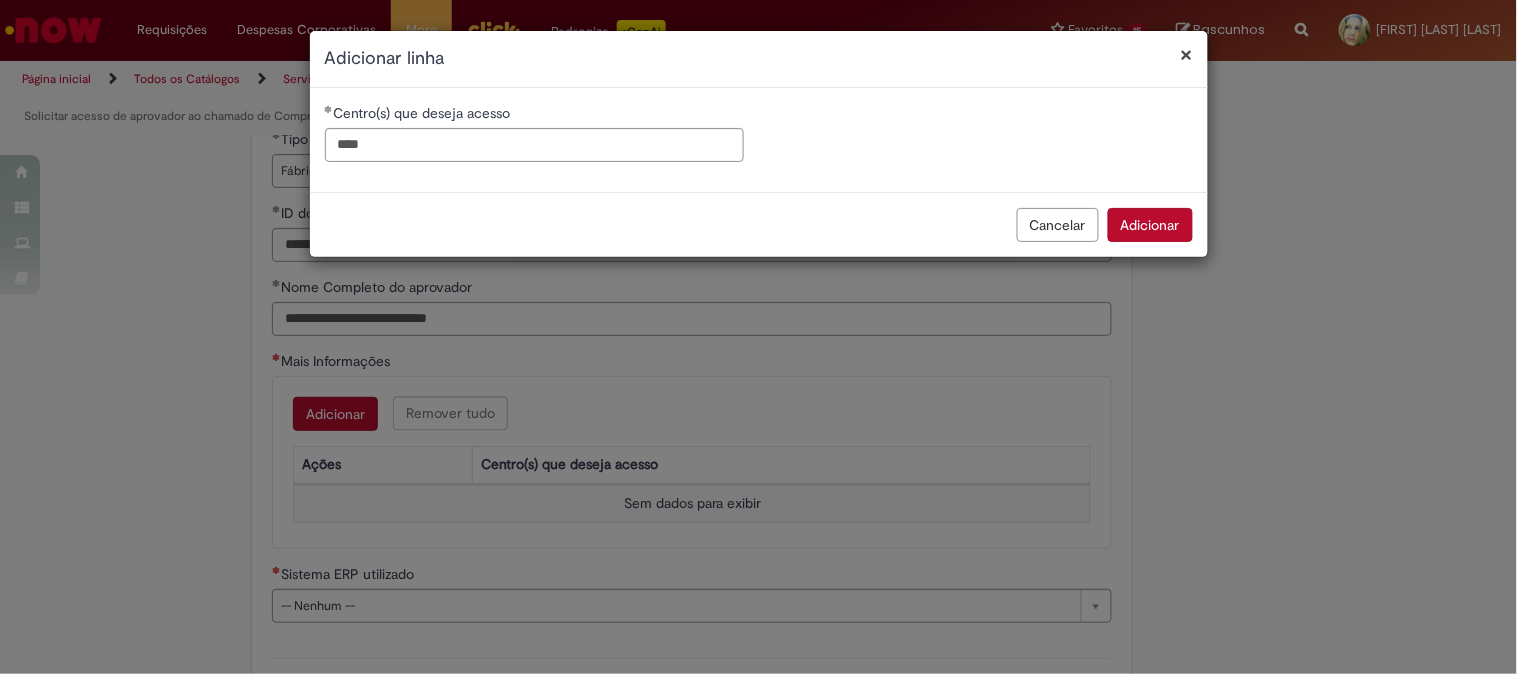 click on "Adicionar" at bounding box center [1150, 225] 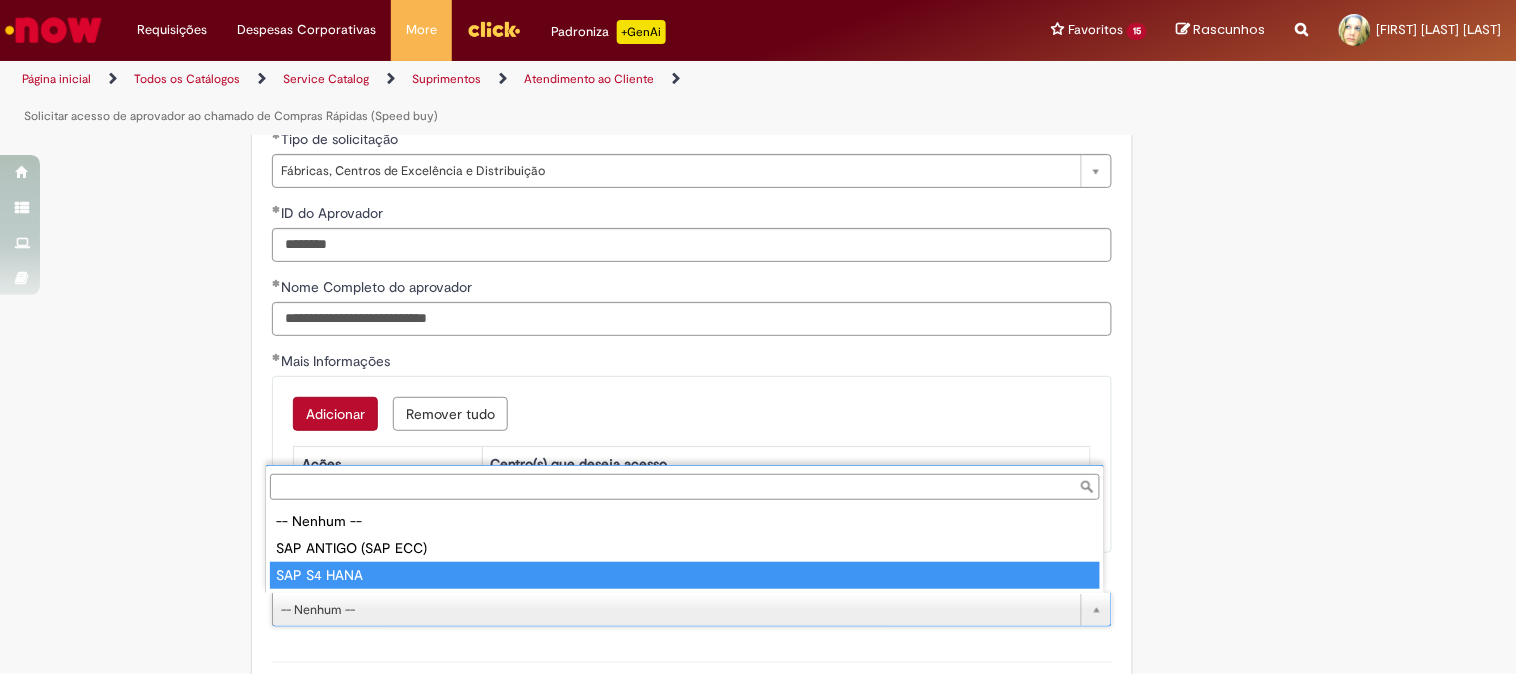 type on "**********" 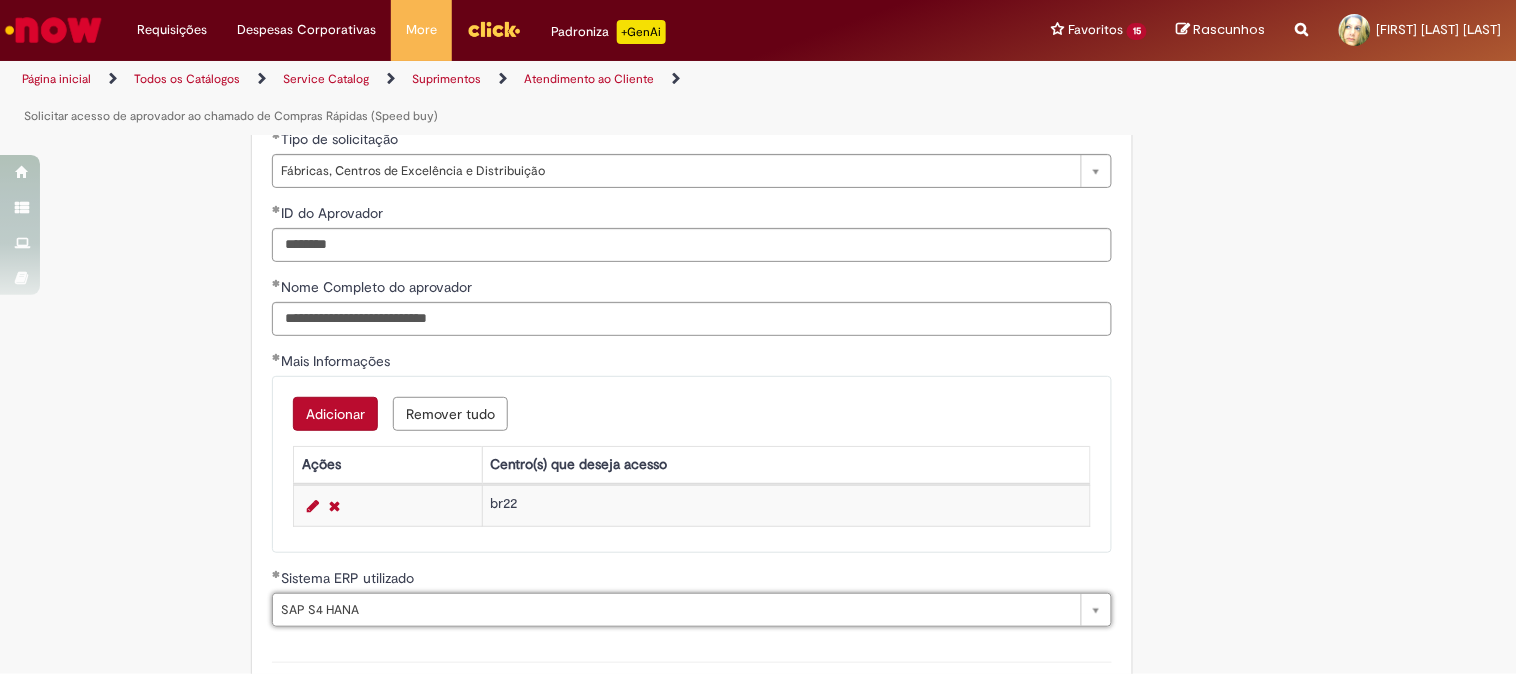 scroll, scrollTop: 1000, scrollLeft: 0, axis: vertical 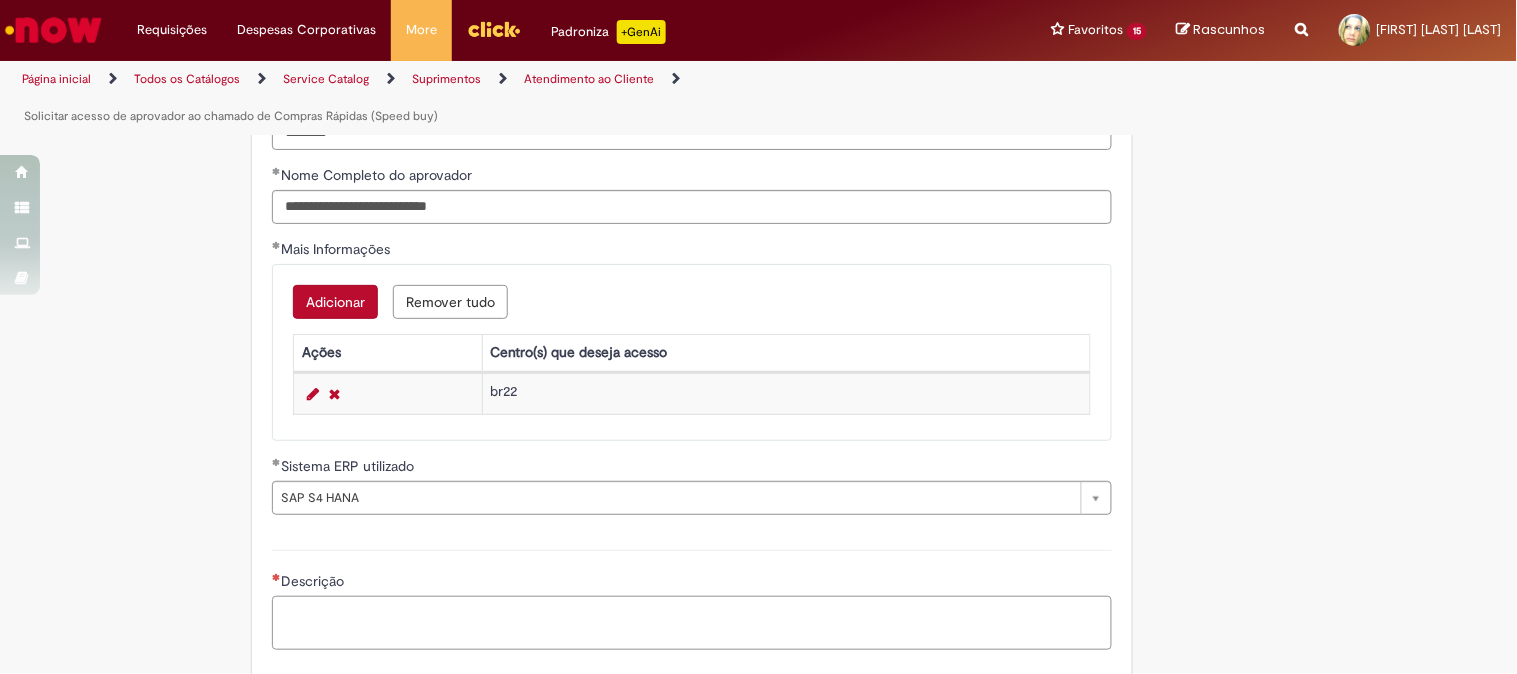 click on "Descrição" at bounding box center (692, 623) 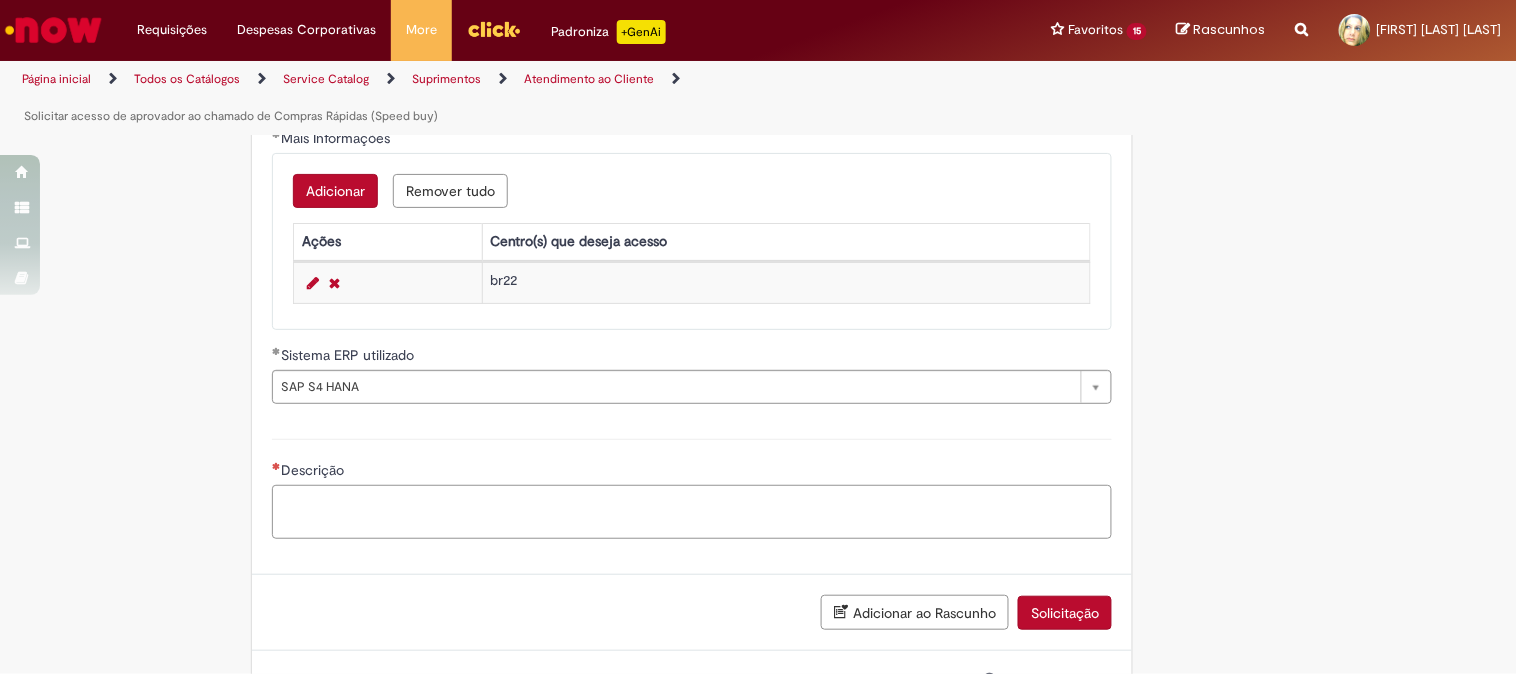 scroll, scrollTop: 1198, scrollLeft: 0, axis: vertical 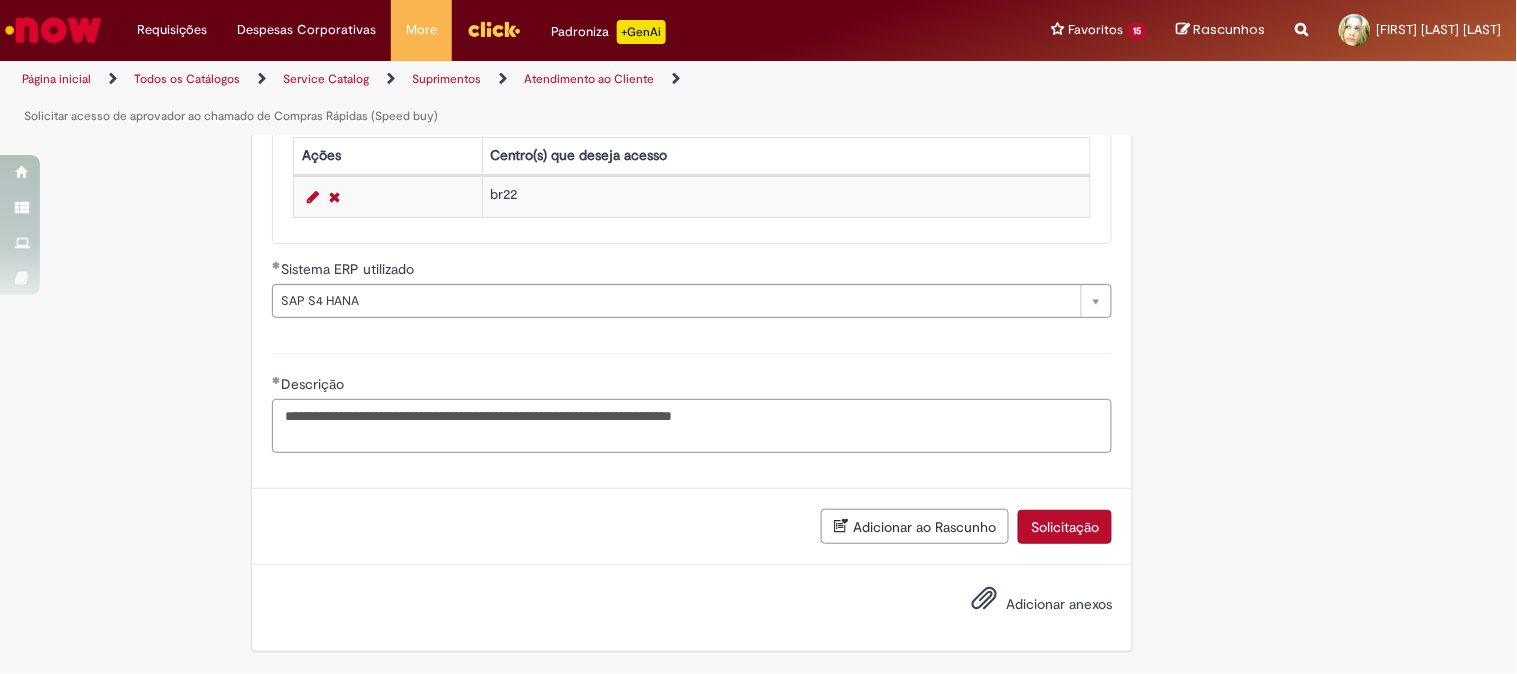 click on "**********" at bounding box center (692, 426) 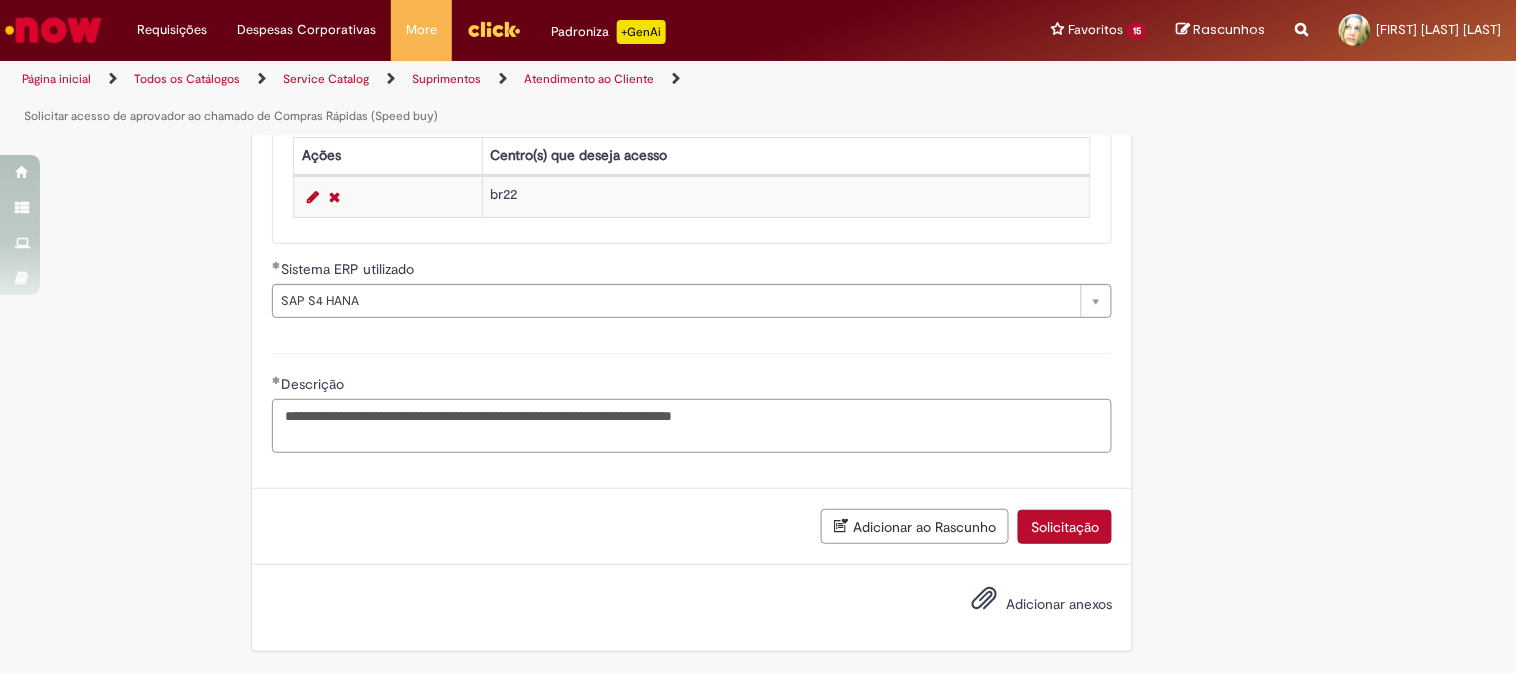click on "**********" at bounding box center (692, 426) 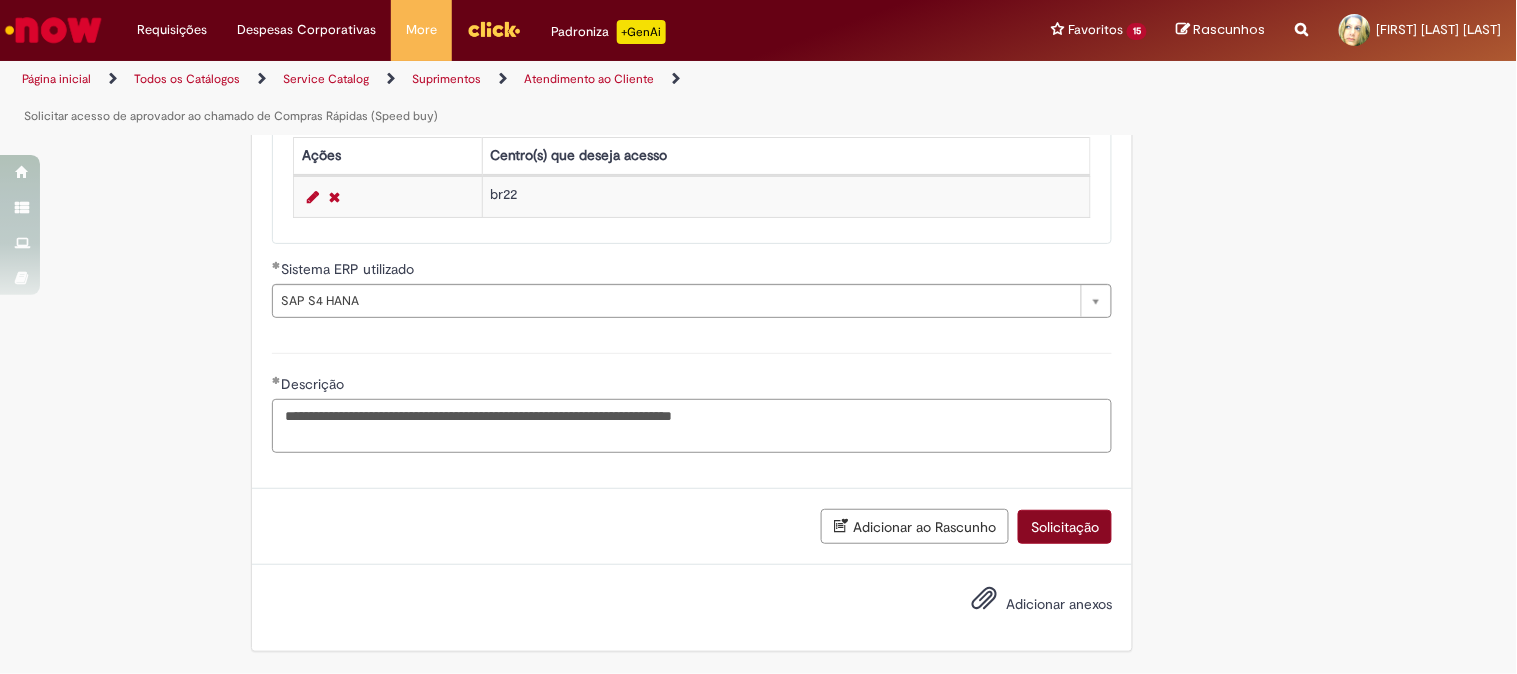 type on "**********" 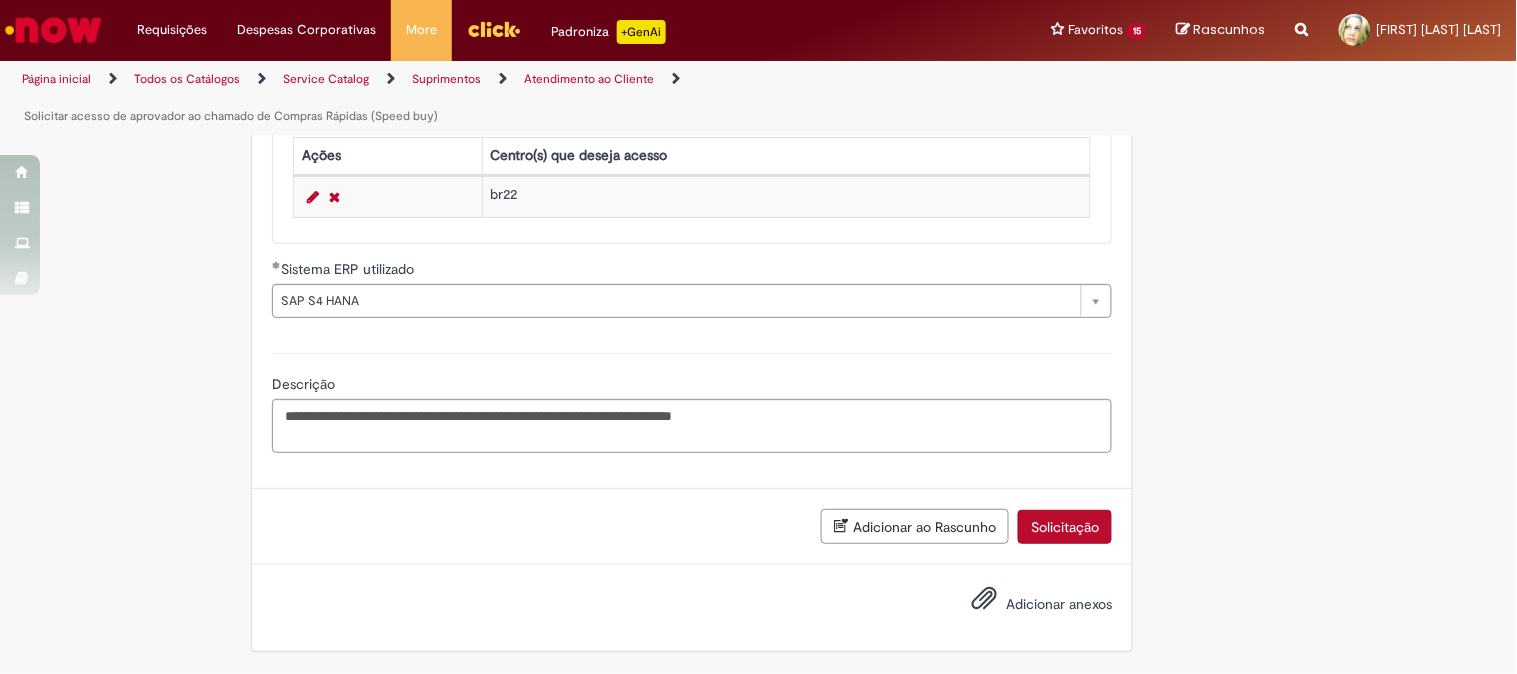 click on "Solicitação" at bounding box center (1065, 527) 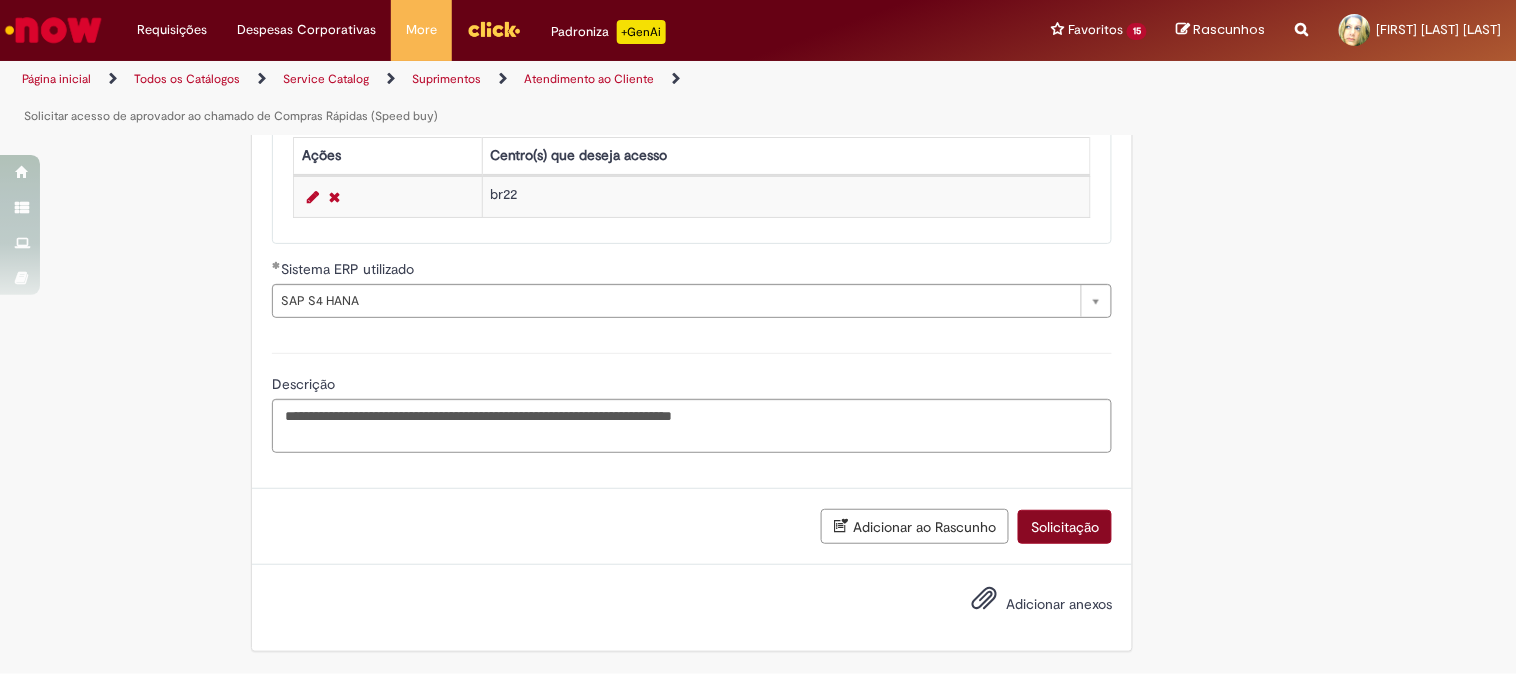 scroll, scrollTop: 1152, scrollLeft: 0, axis: vertical 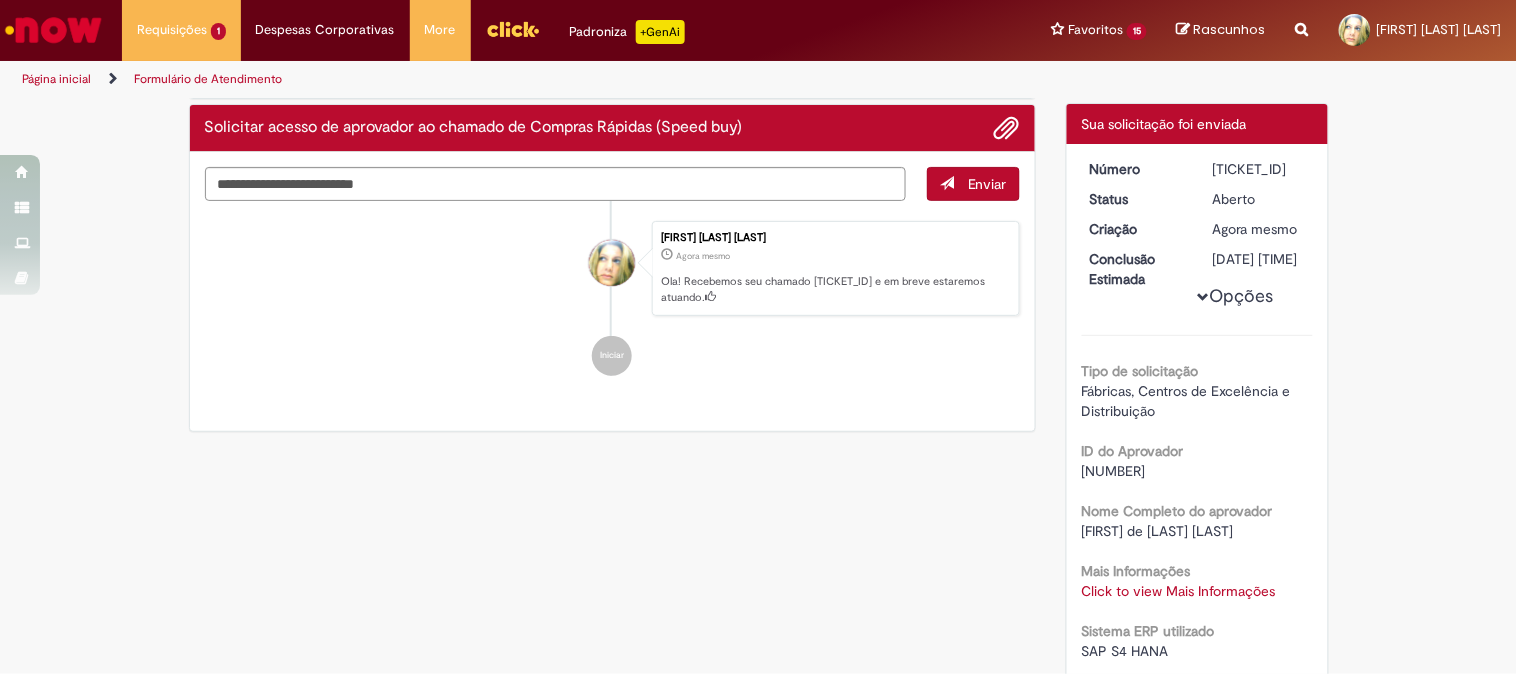 click on "Click to view Mais Informações" at bounding box center [1179, 591] 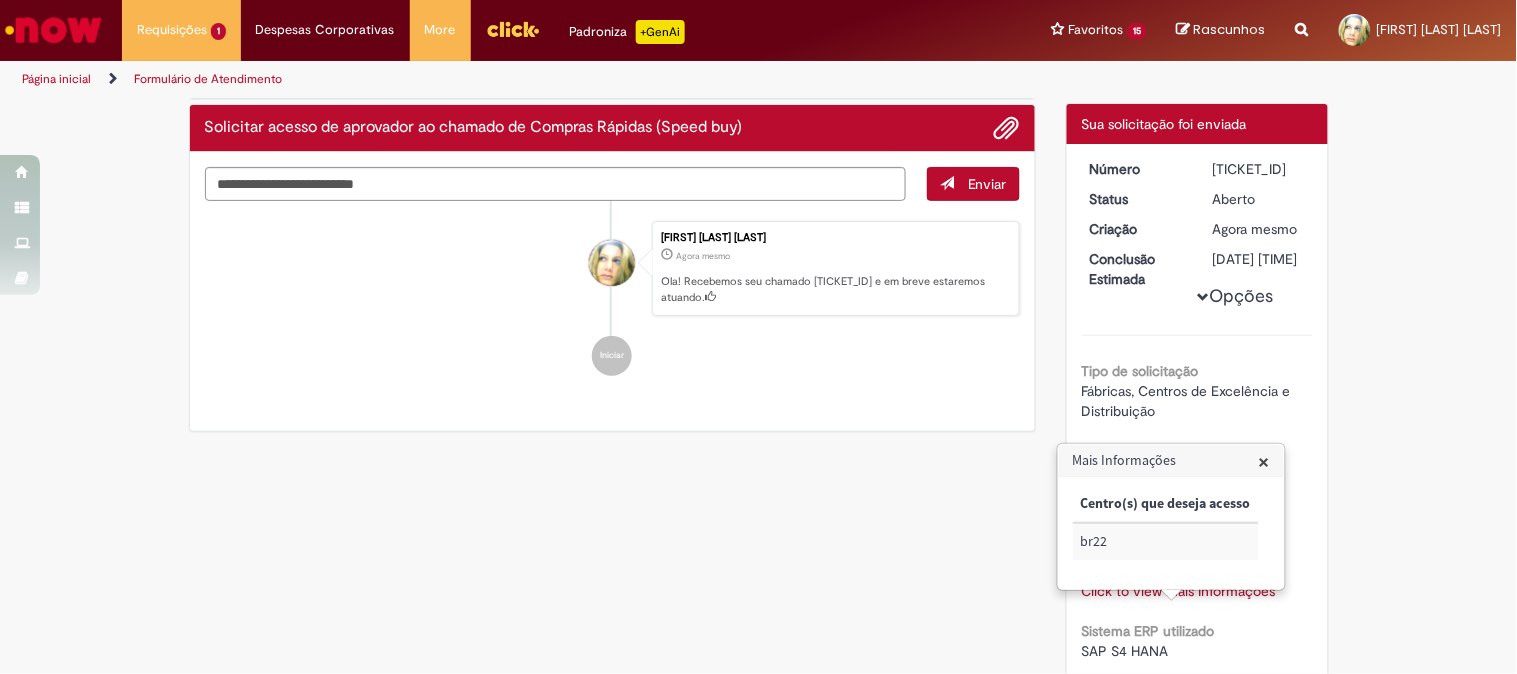 click on "×" at bounding box center [1264, 461] 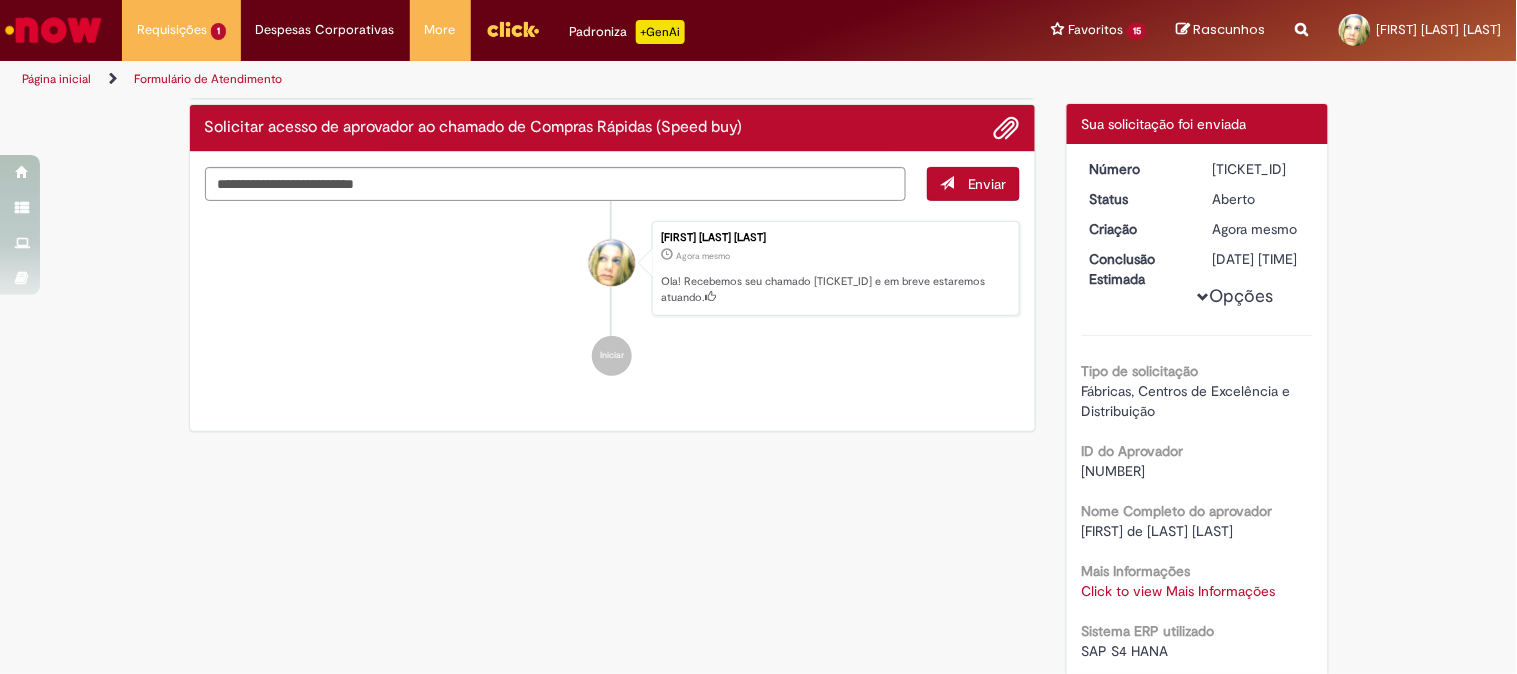 click on "Formulário de Atendimento" at bounding box center [208, 79] 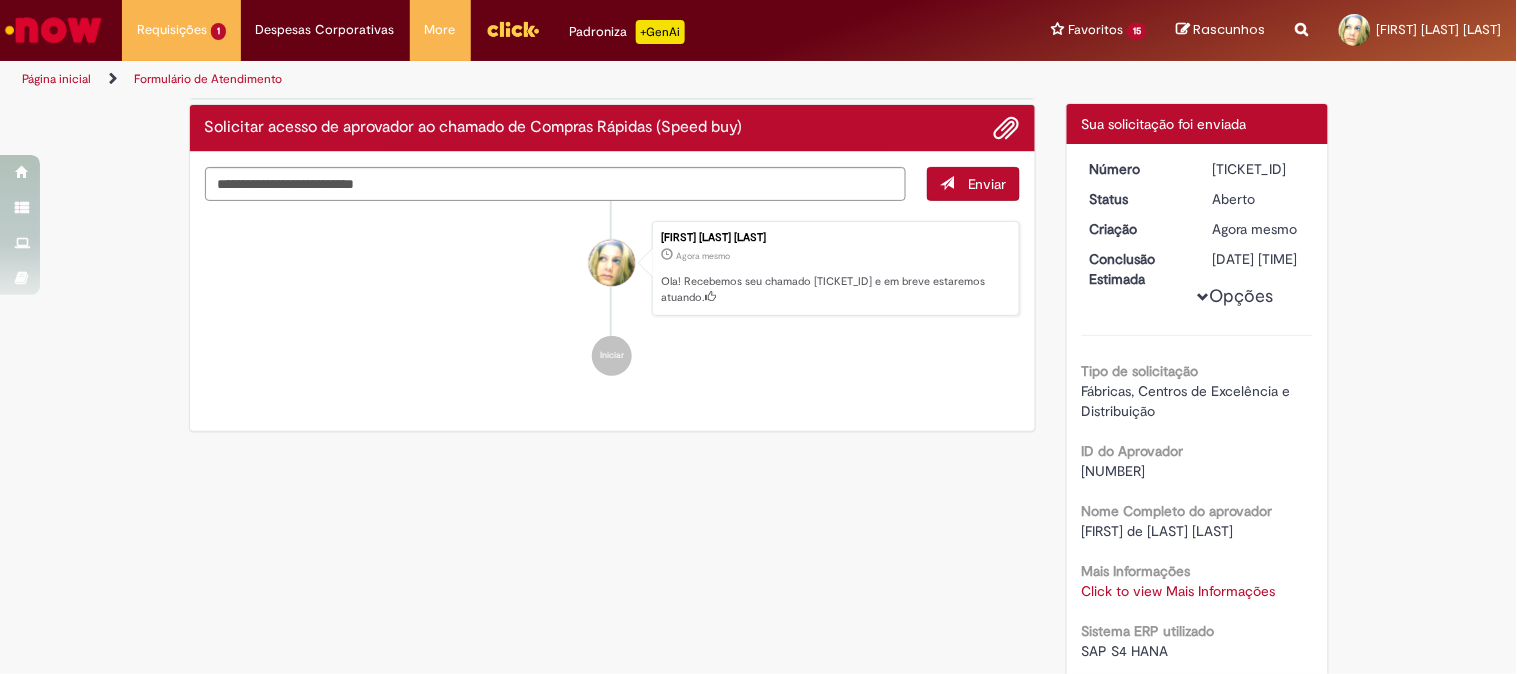 click on "Página inicial" at bounding box center [56, 79] 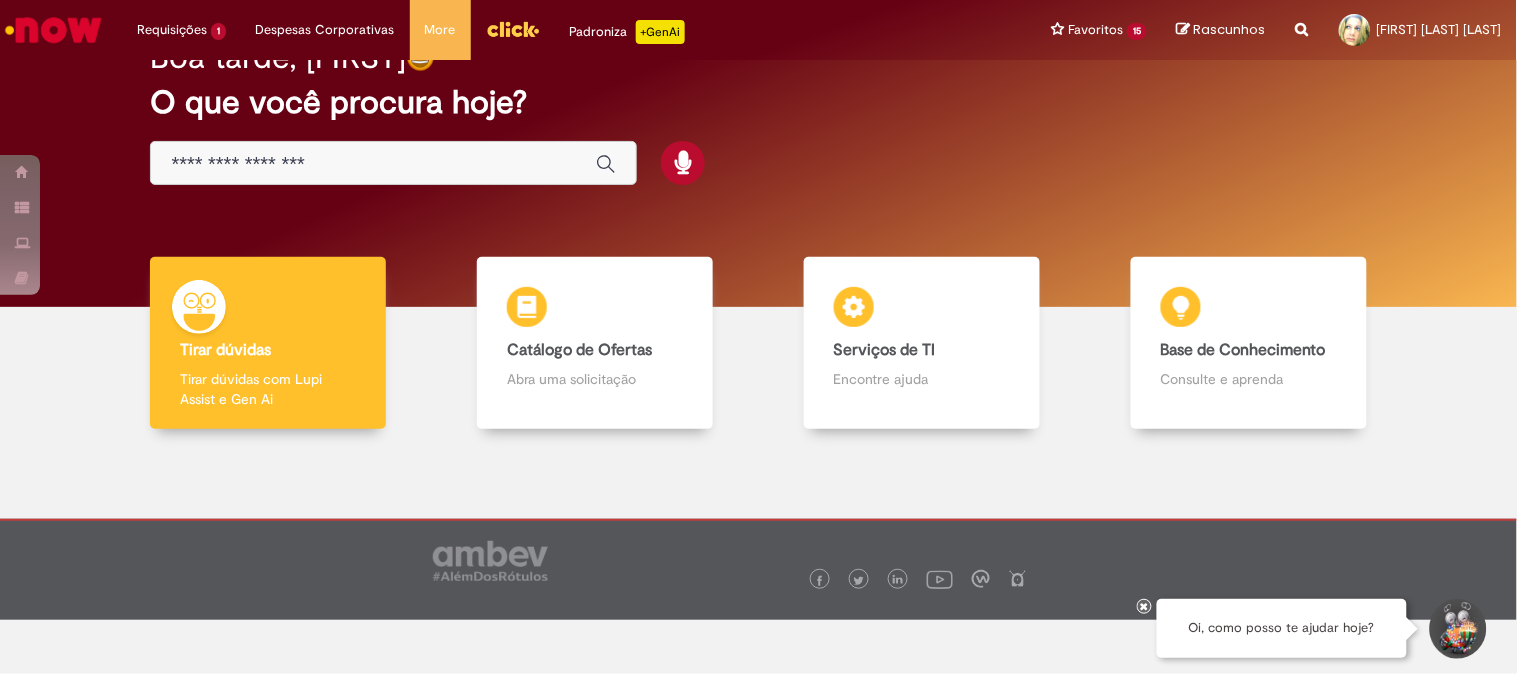 scroll, scrollTop: 0, scrollLeft: 0, axis: both 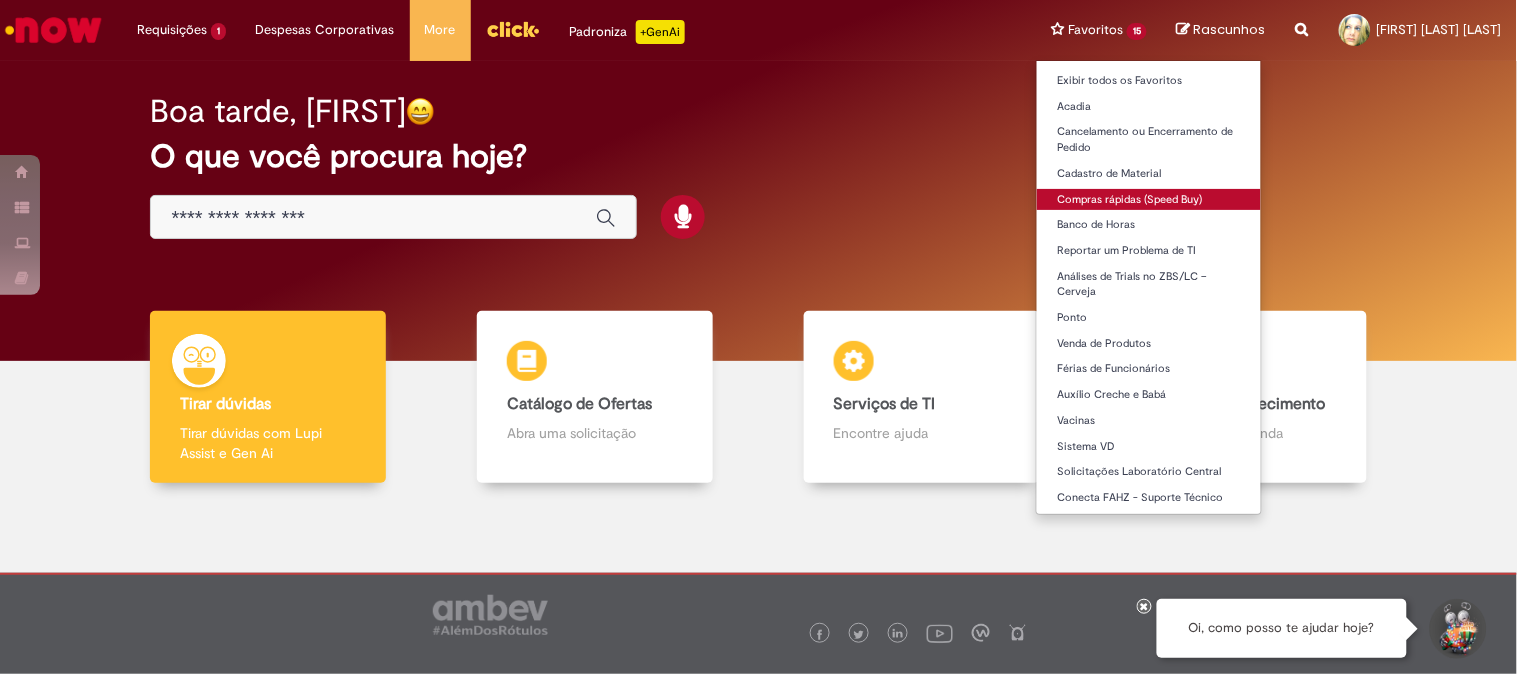click on "Compras rápidas (Speed Buy)" at bounding box center [1149, 200] 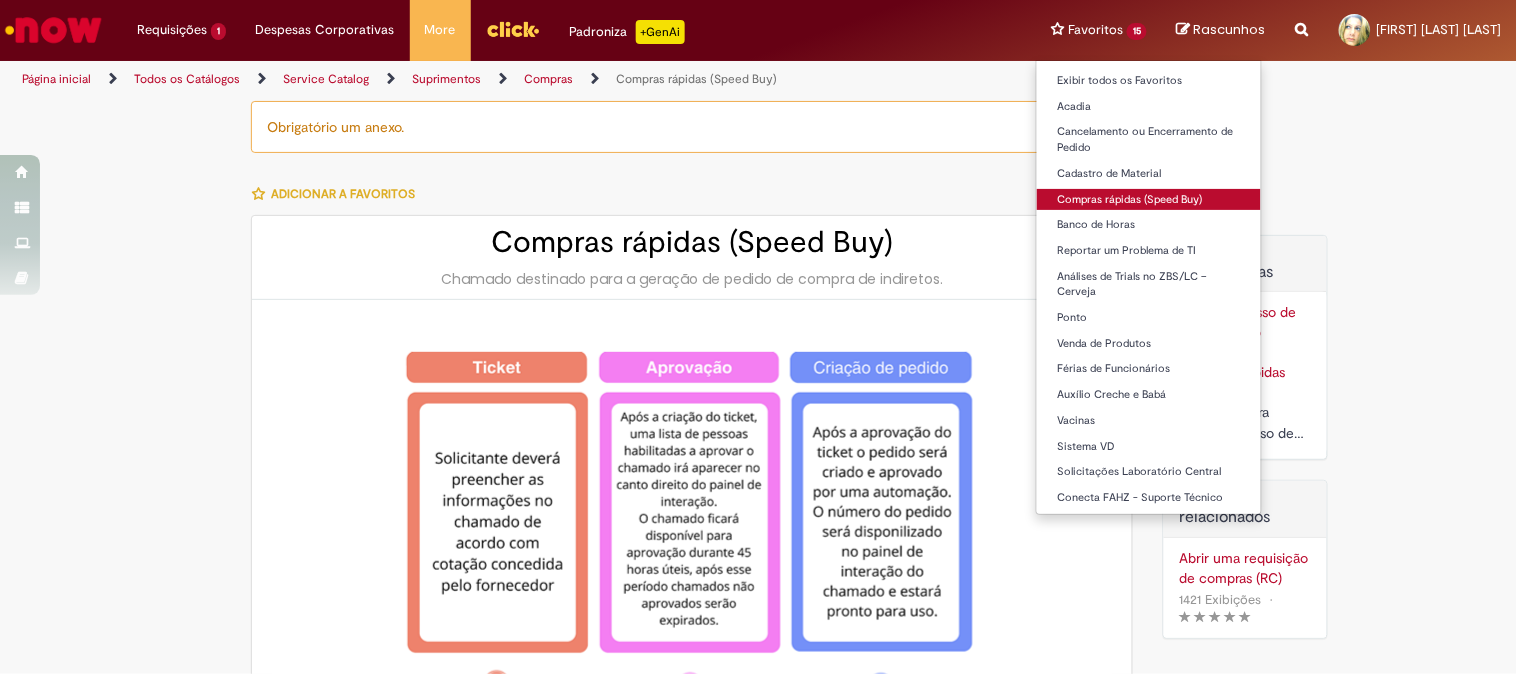 type on "********" 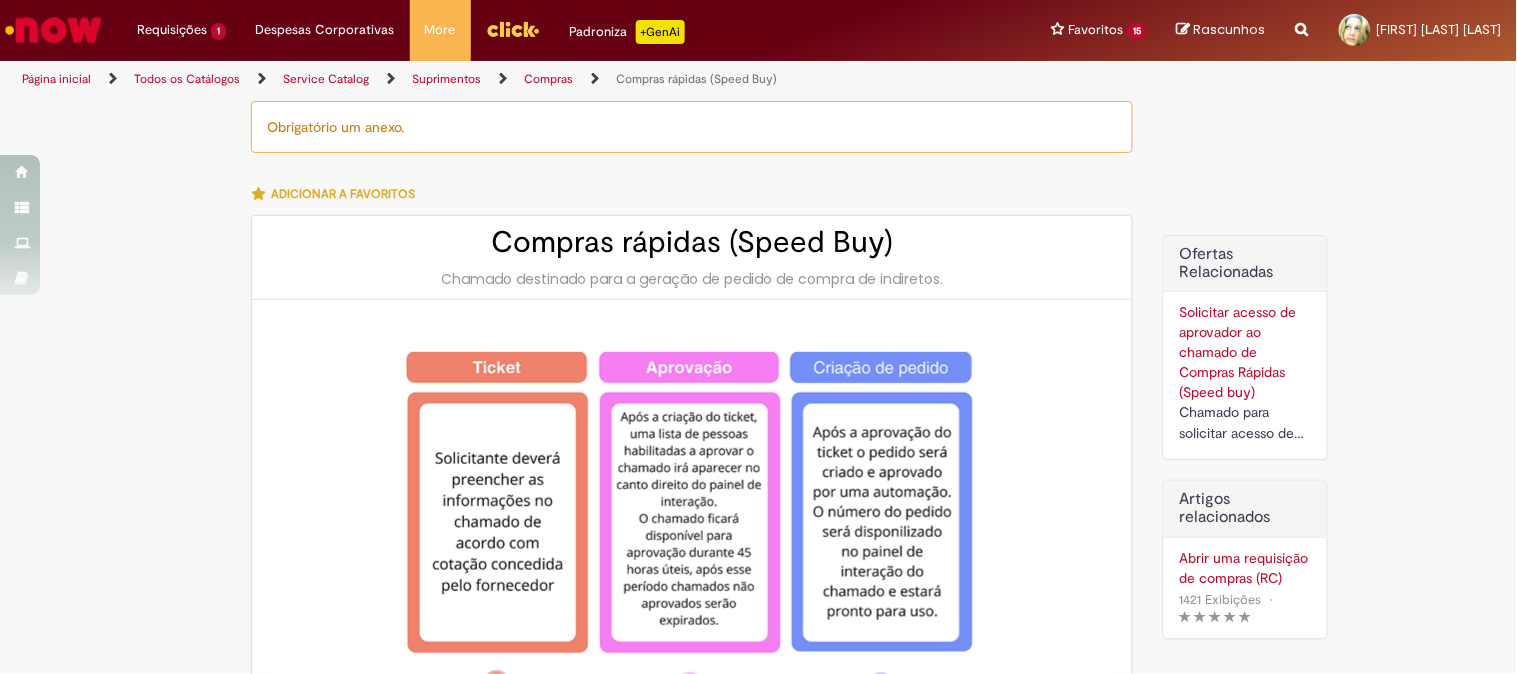 type on "**********" 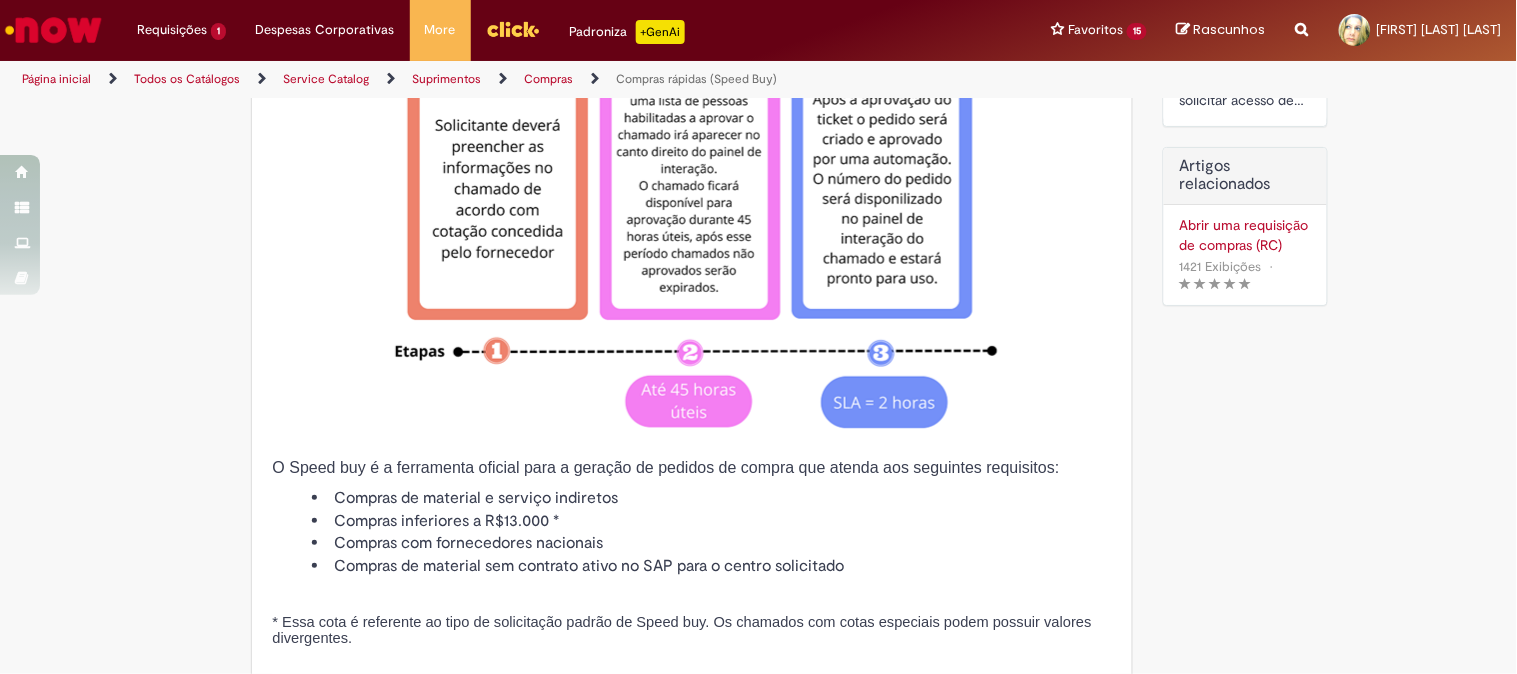 scroll, scrollTop: 0, scrollLeft: 0, axis: both 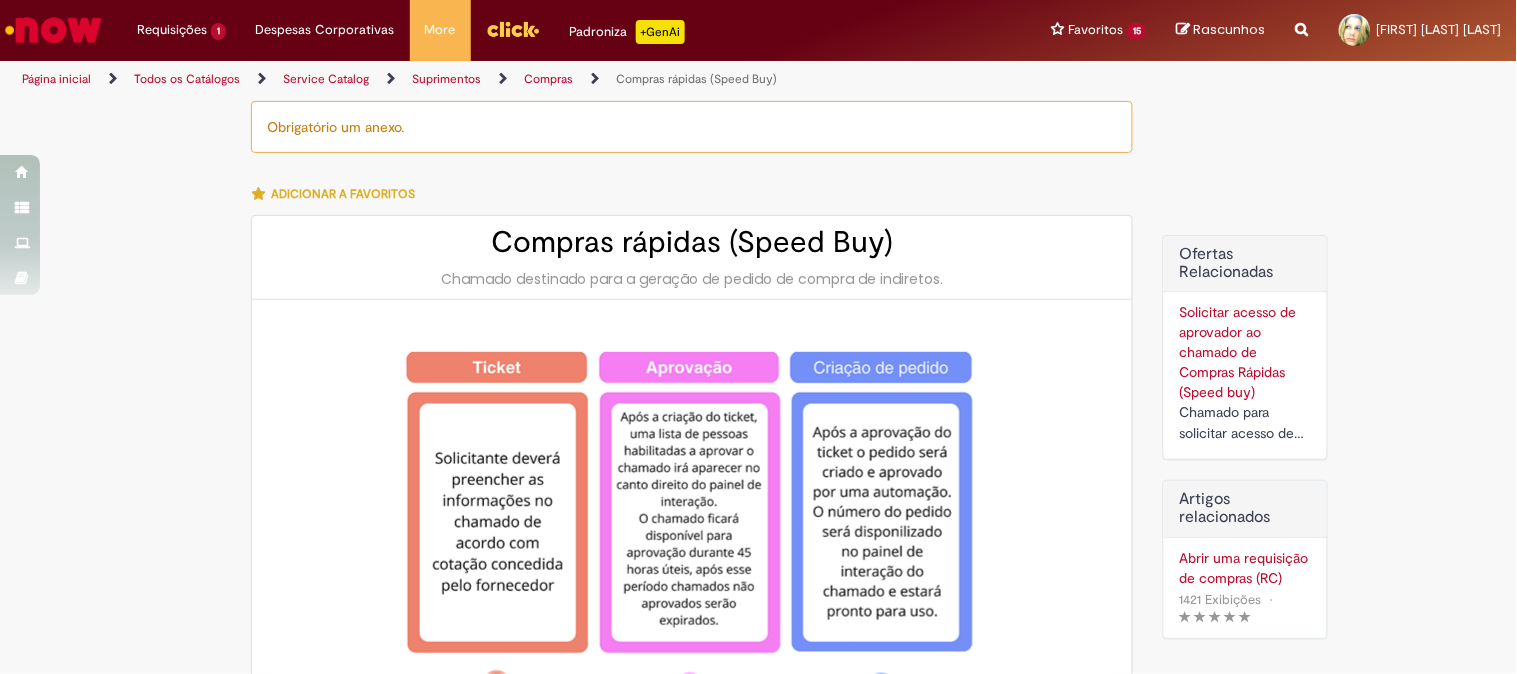 click on "Solicitar acesso de aprovador ao chamado de Compras Rápidas (Speed buy)
Chamado para solicitar acesso de aprovador ao ticket de Speed buy" at bounding box center (1245, 373) 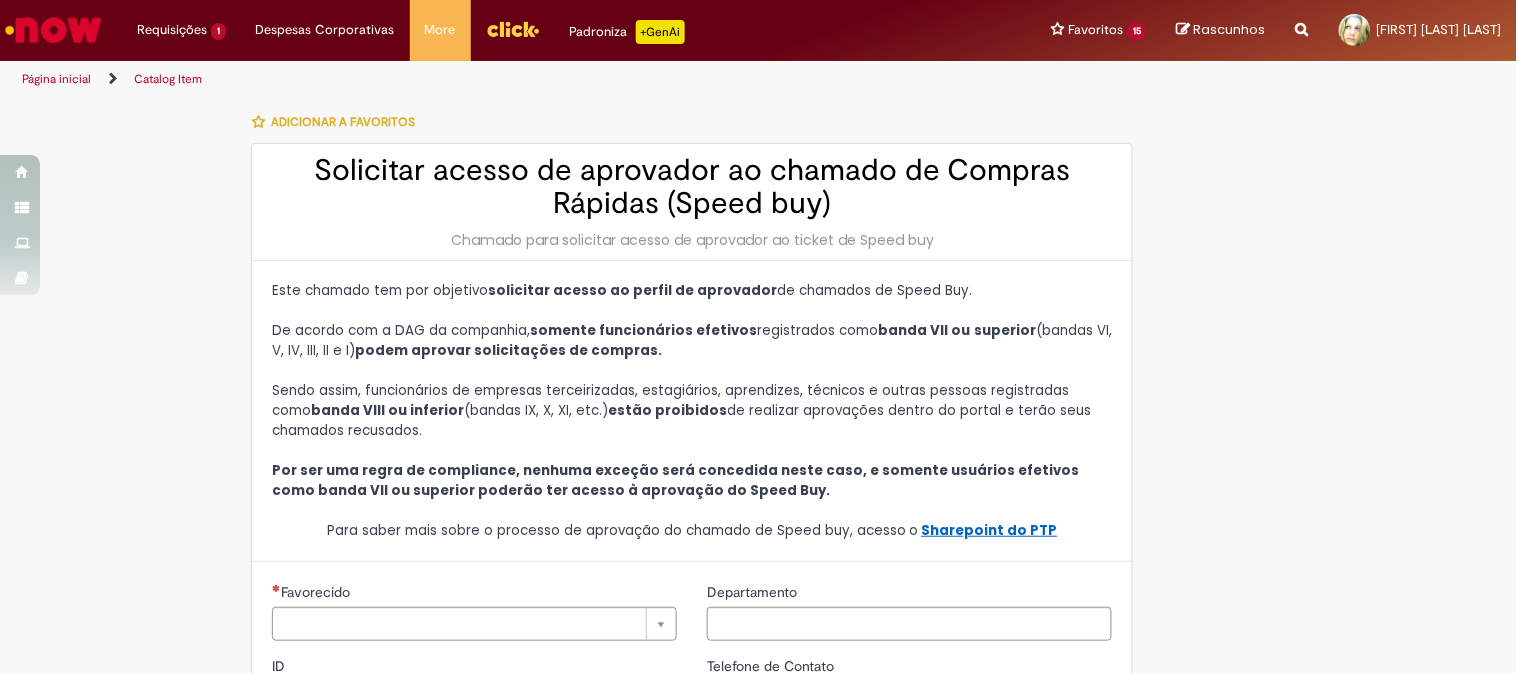 type on "********" 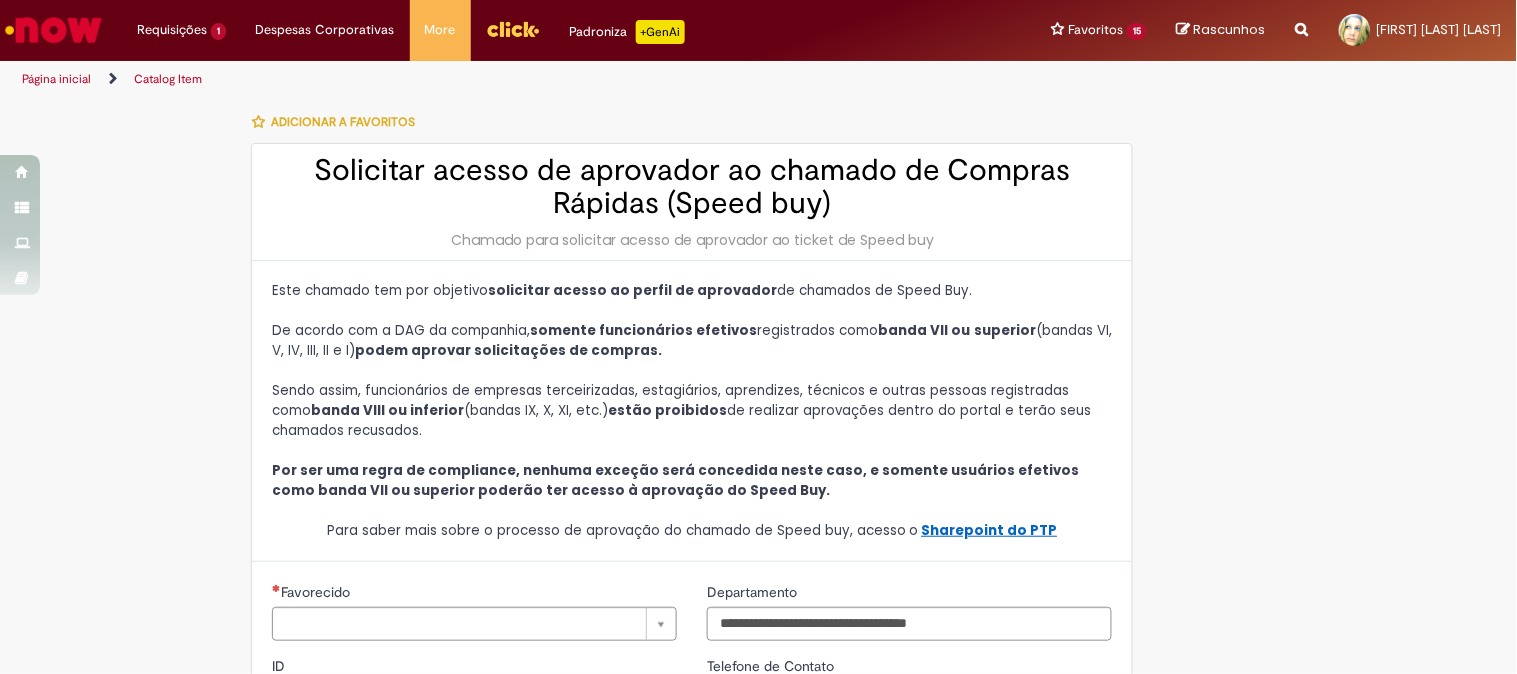 type on "**********" 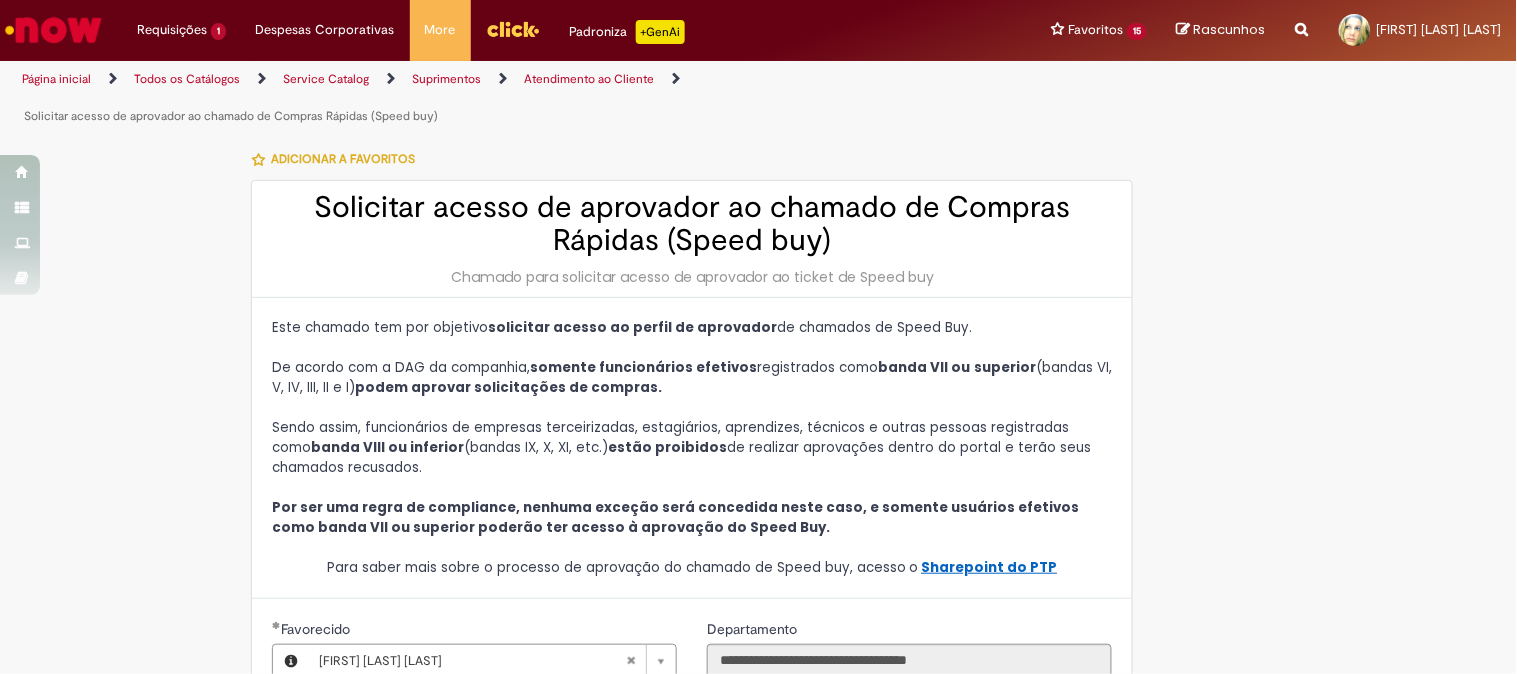 type on "**********" 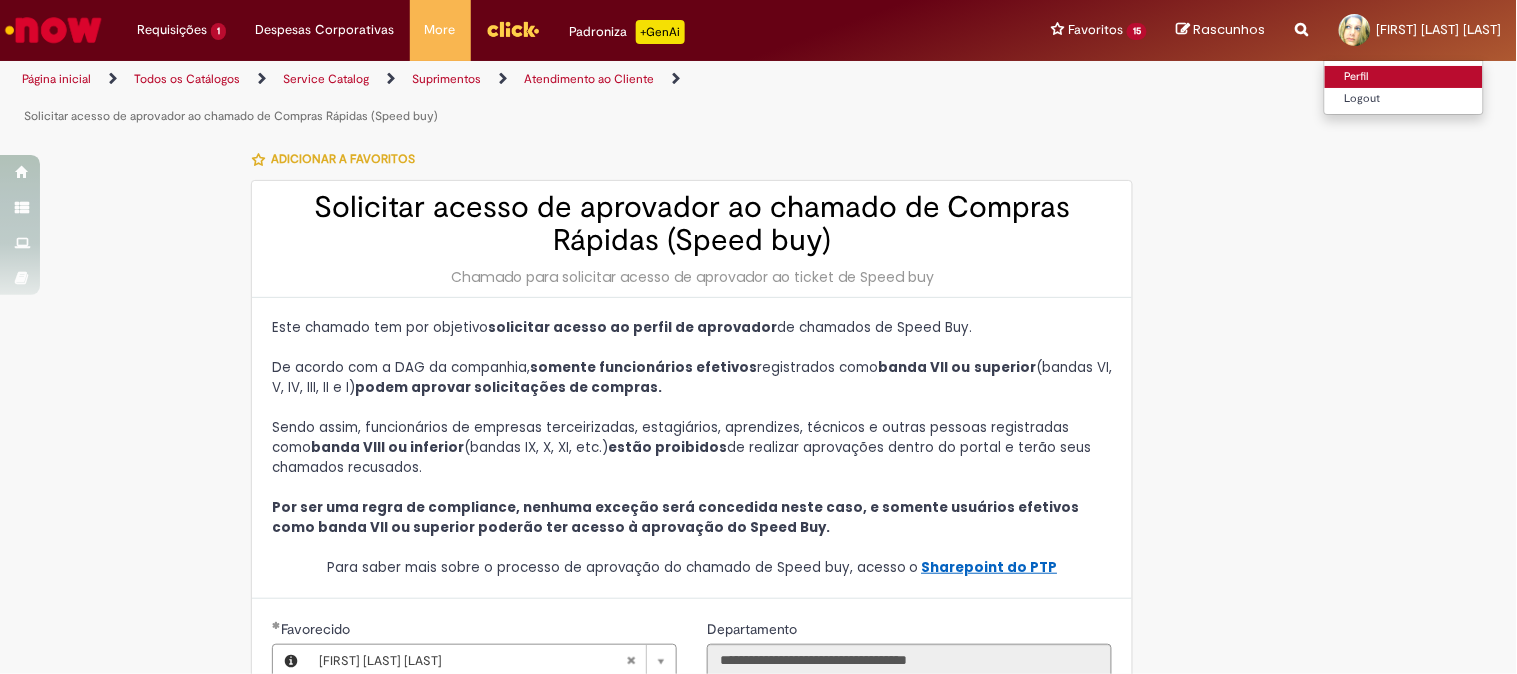 click on "Perfil" at bounding box center (1404, 77) 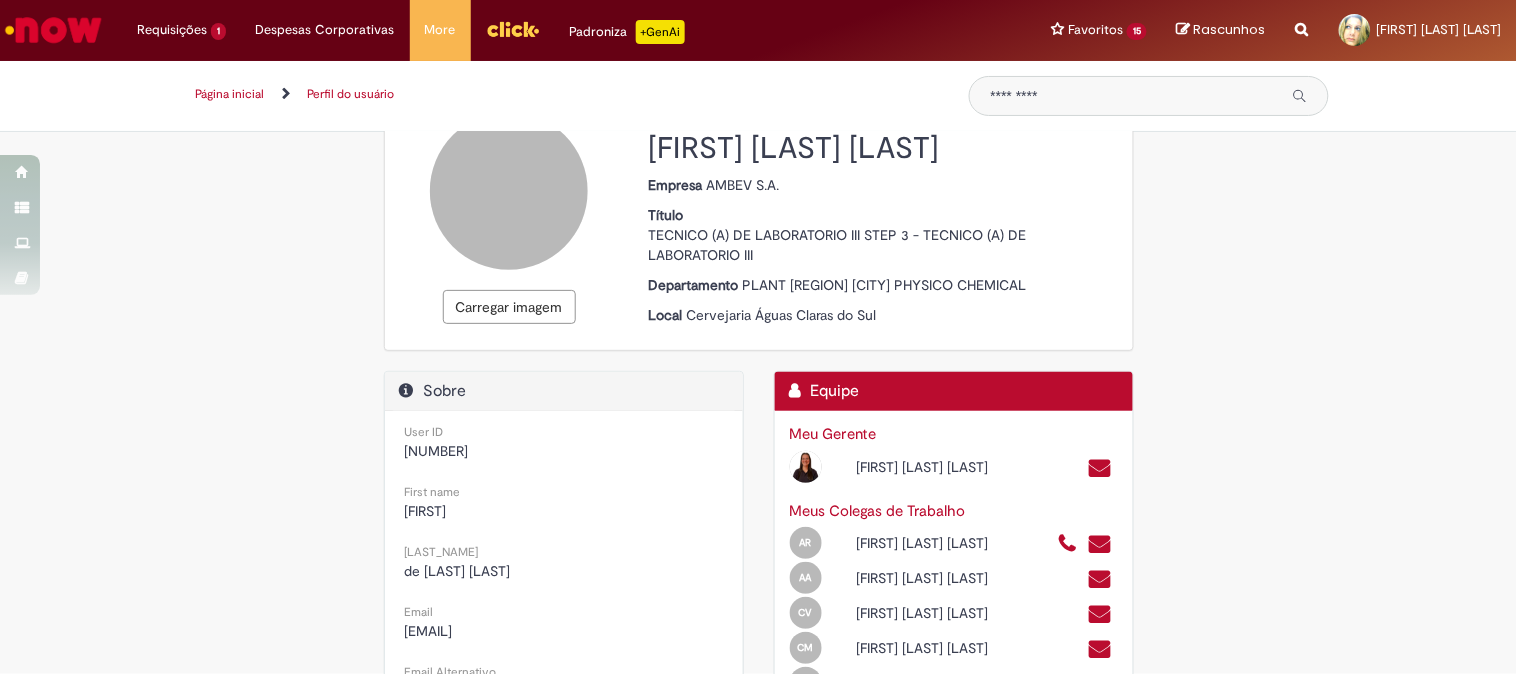 scroll, scrollTop: 0, scrollLeft: 0, axis: both 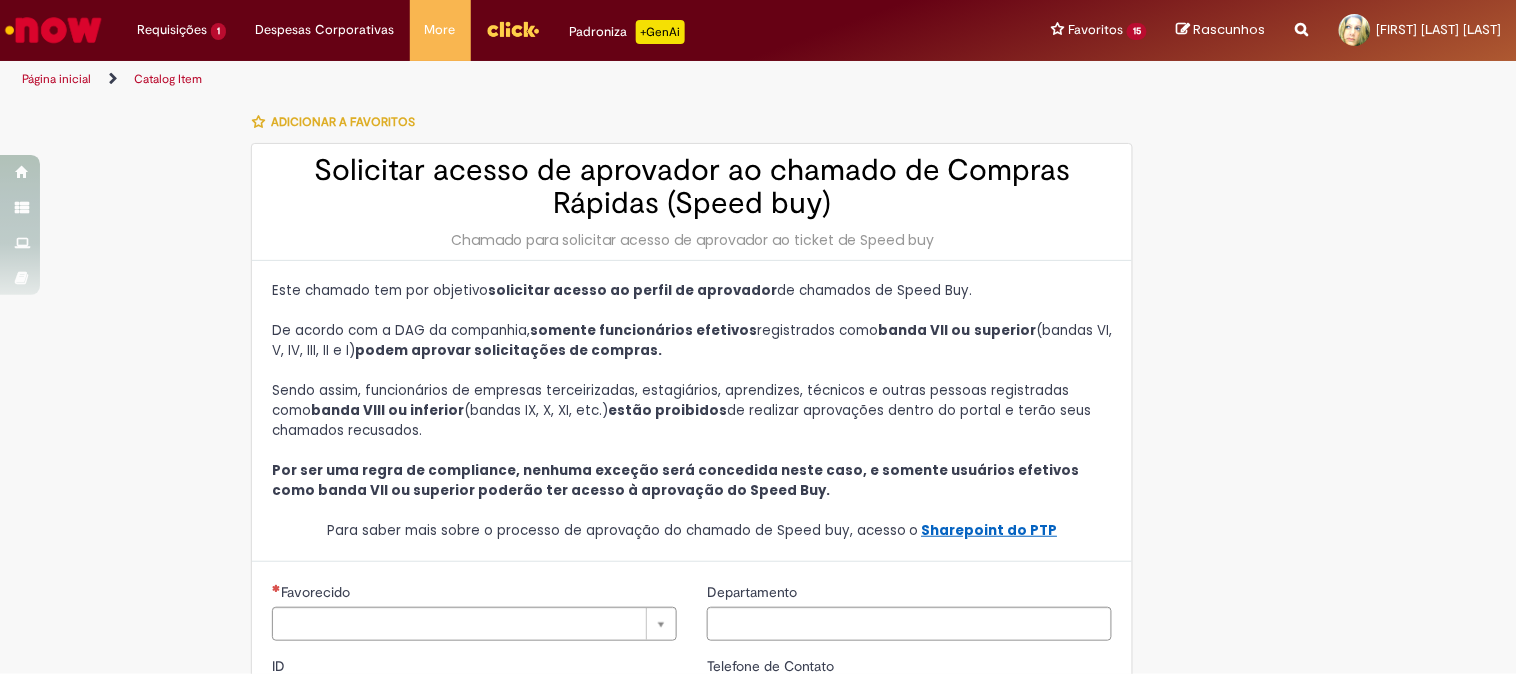 type on "********" 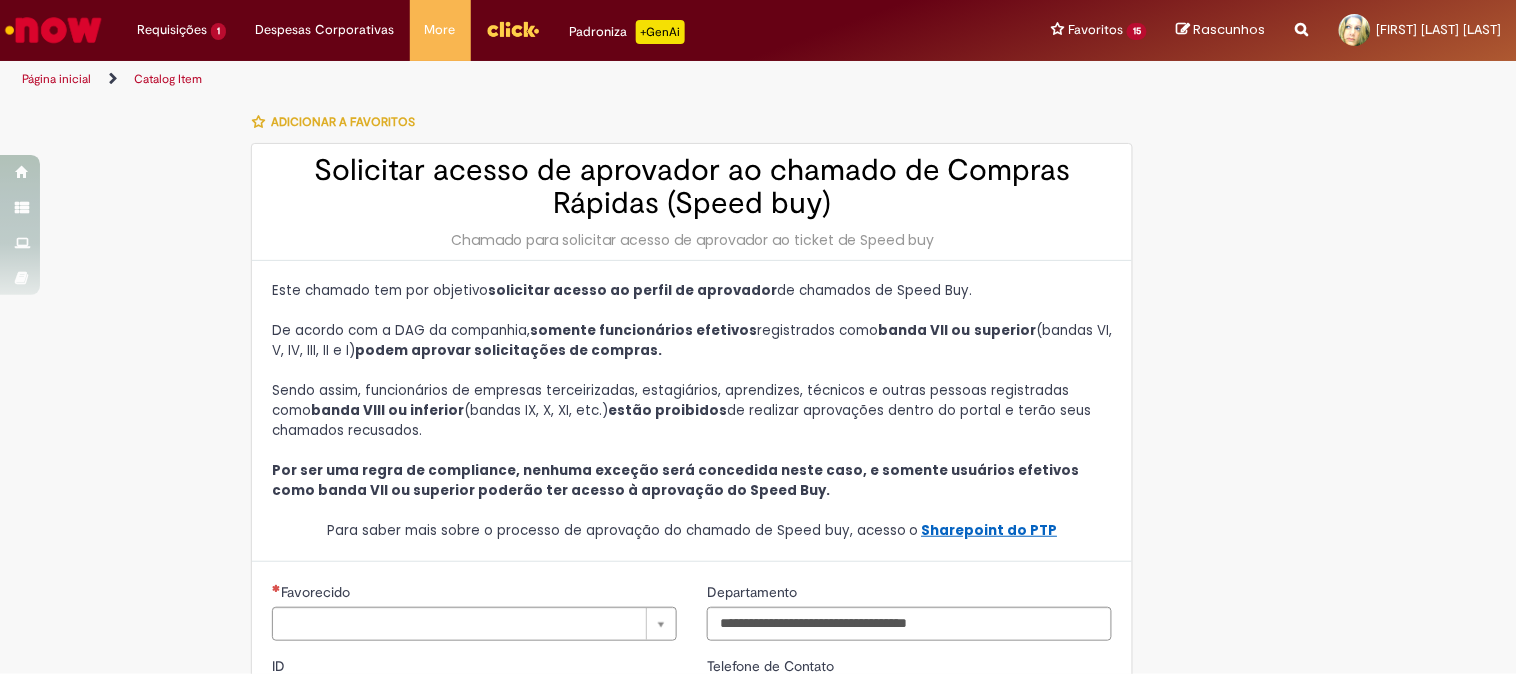 type on "**********" 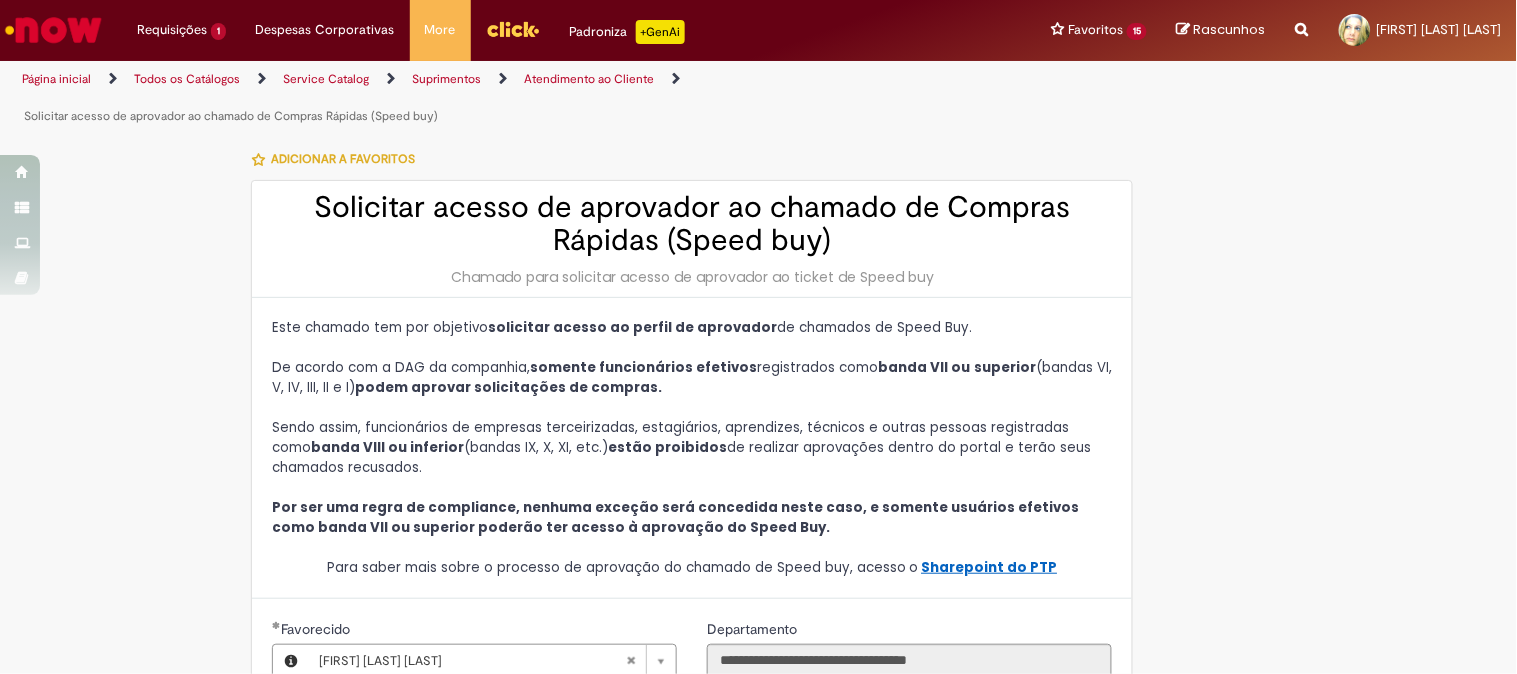 scroll, scrollTop: 111, scrollLeft: 0, axis: vertical 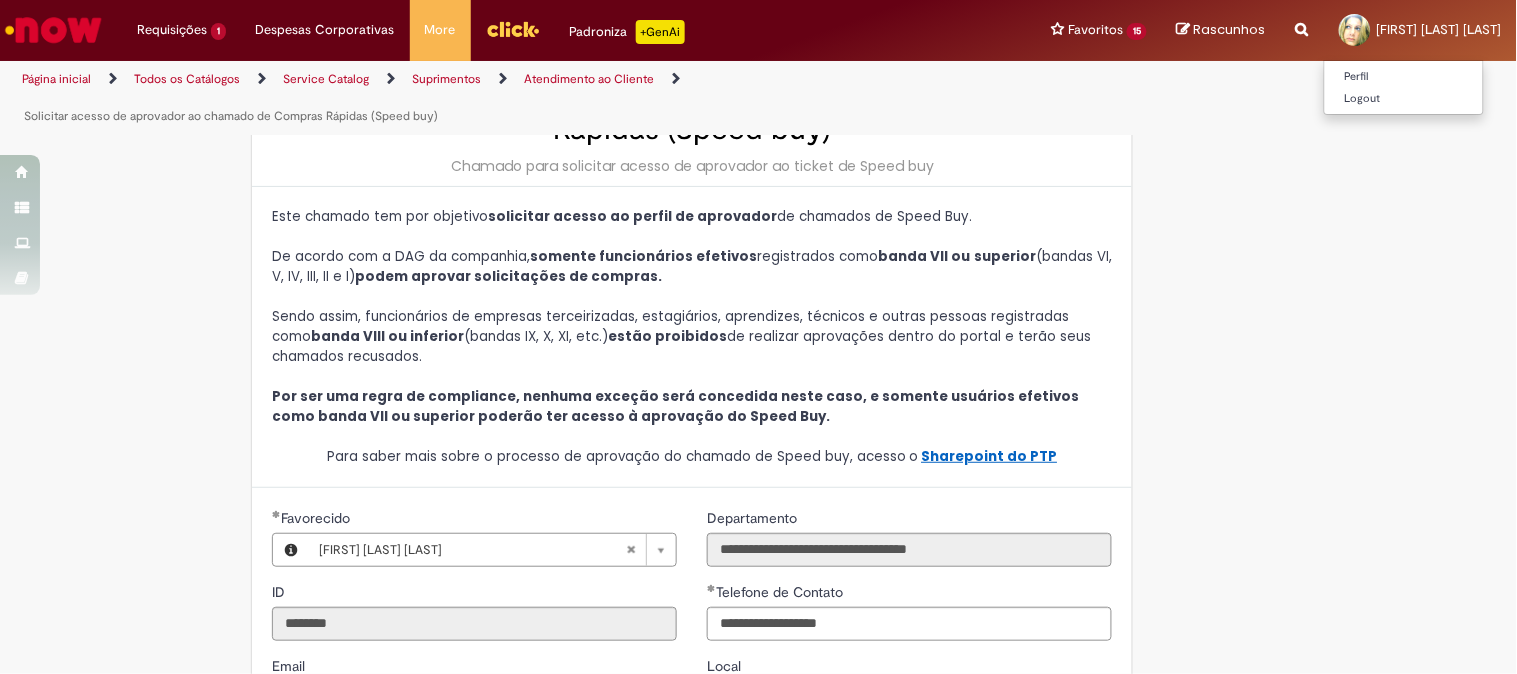 click on "[FIRST] [LAST] [LAST]" at bounding box center (1439, 29) 